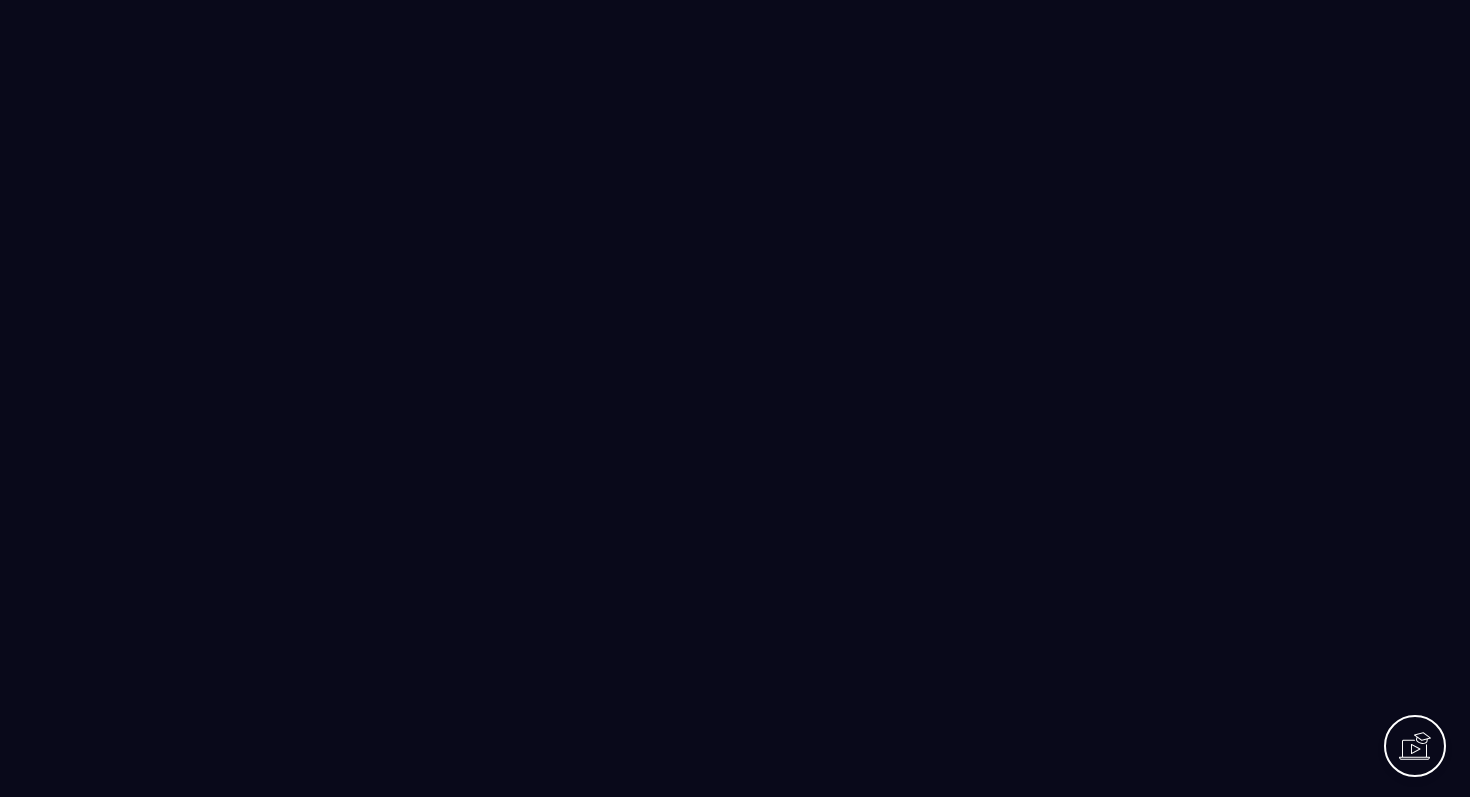 scroll, scrollTop: 0, scrollLeft: 0, axis: both 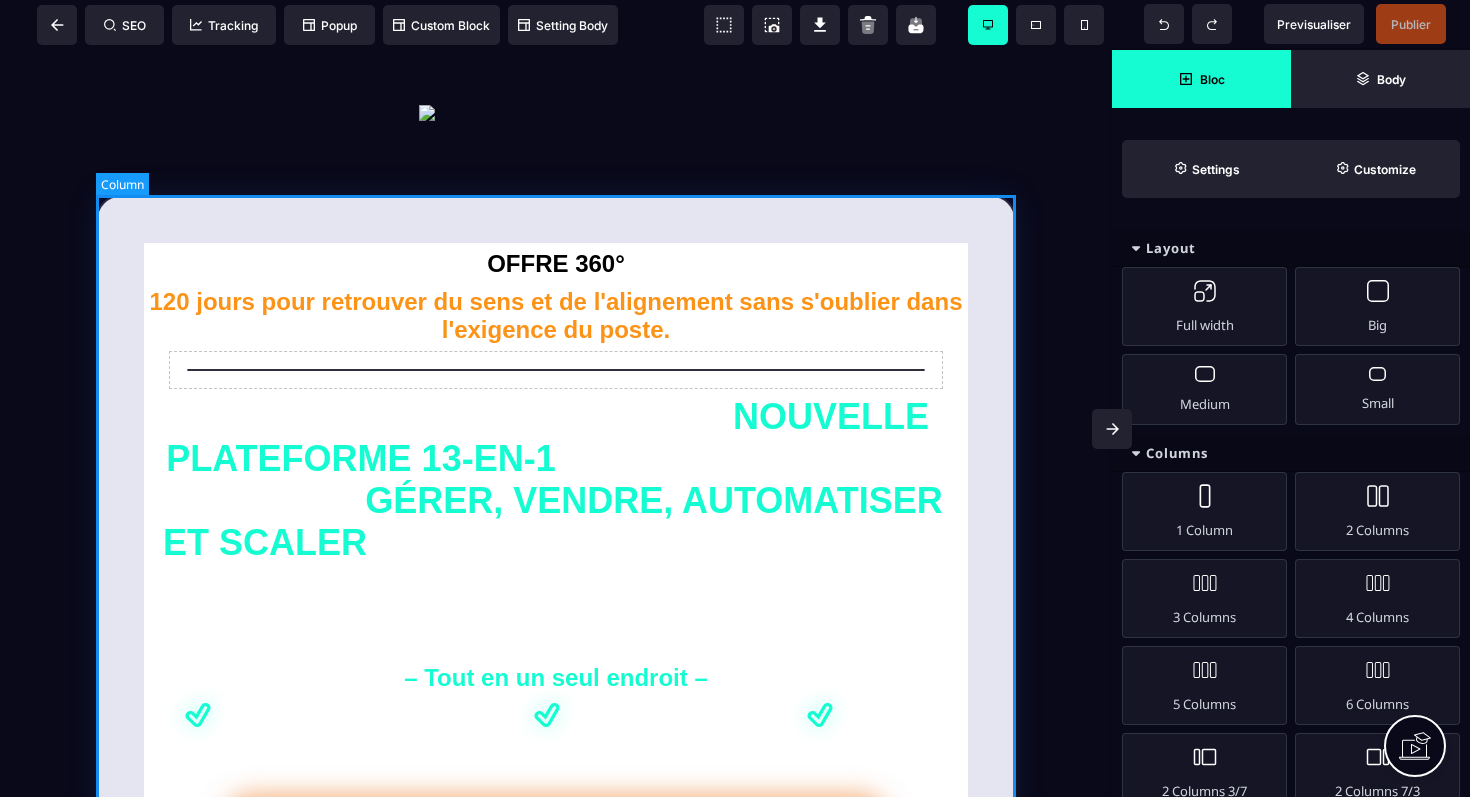 click on "OFFRE 360° 120 jours pour retrouver du sens et de l'alignement sans s'oublier dans l'exigence du poste. DÉCOUVREZ COMMENT CETTE NOUVELLE PLATEFORME 13-EN-1 VA VOUS PERMETTRE DE CRÉER, GÉRER, VENDRE, AUTOMATISER ET SCALER VOS SERVICES, FORMATIONS ET COACHINGS. Cliquez ici pour réserver votre place dès maintenant Attention nouvelles offres limitées à 150 nouveaux membres – Tout en un seul endroit – Sans effort supplémentaire ni migration de votre part Croissance accélérée pour votre business Propulsé par l'IA Cliquez ici pour réserver votre place dès maintenant Attention nouvelles offres limitées à 150 nouveaux membres" at bounding box center [556, 614] 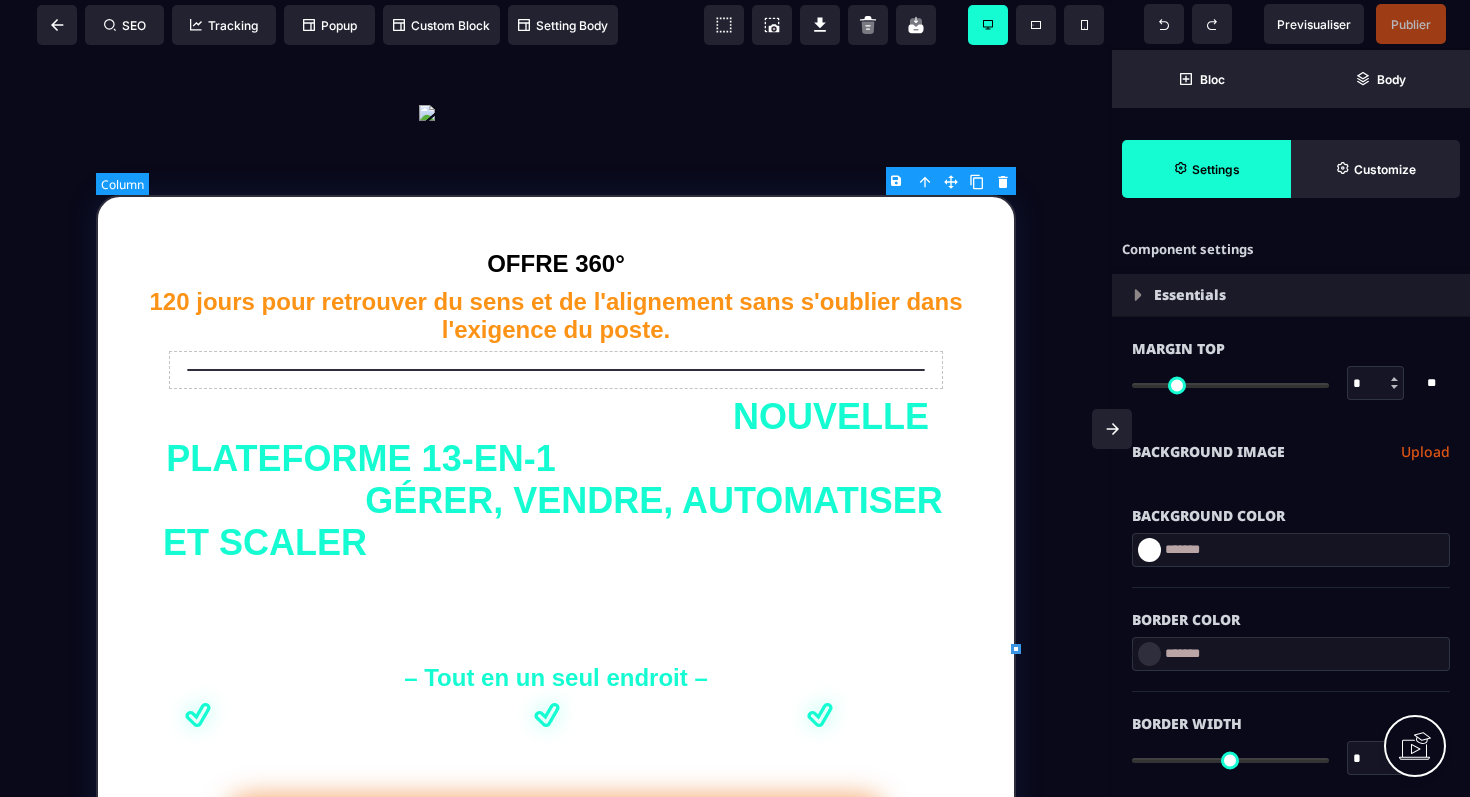 type on "*" 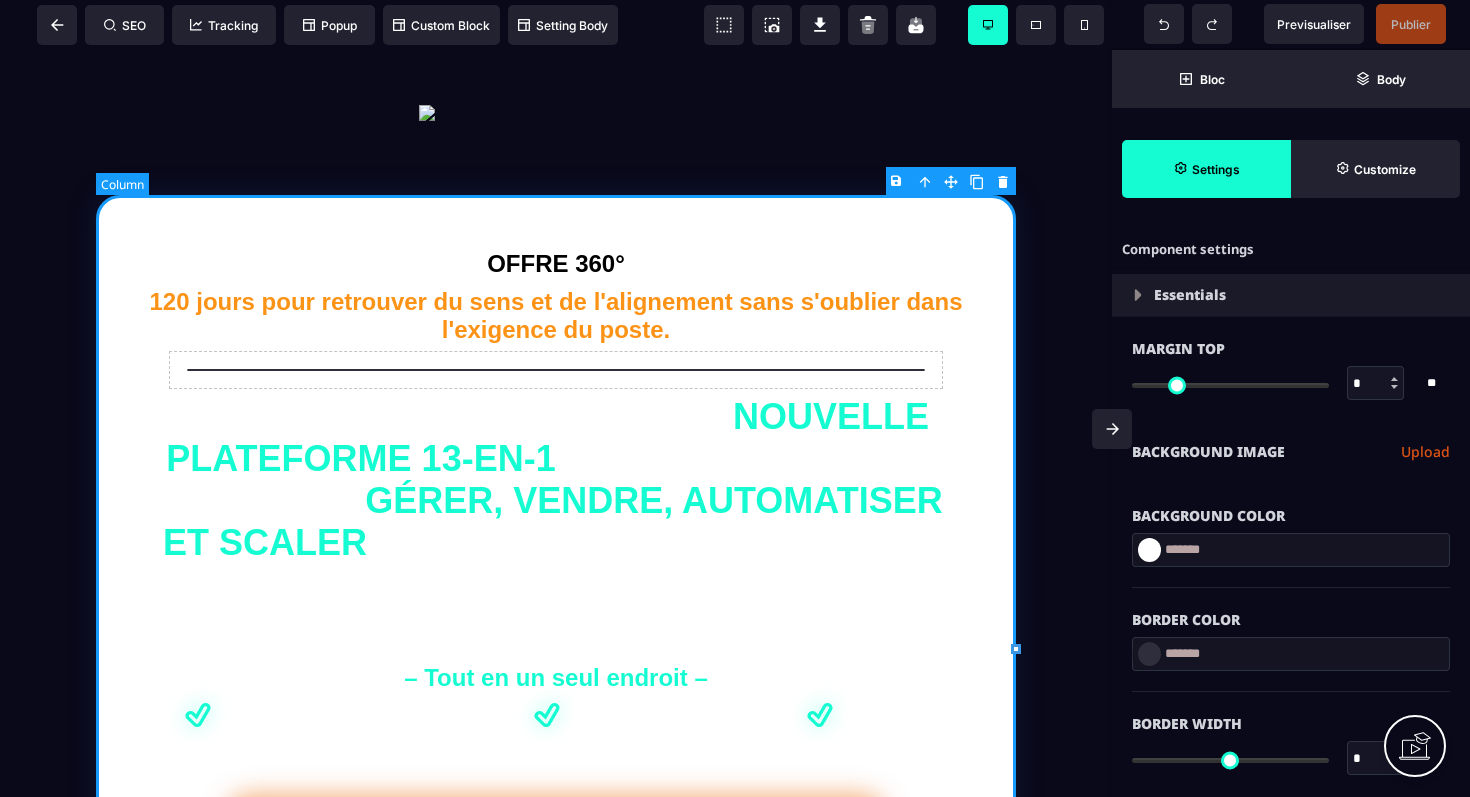 select on "*****" 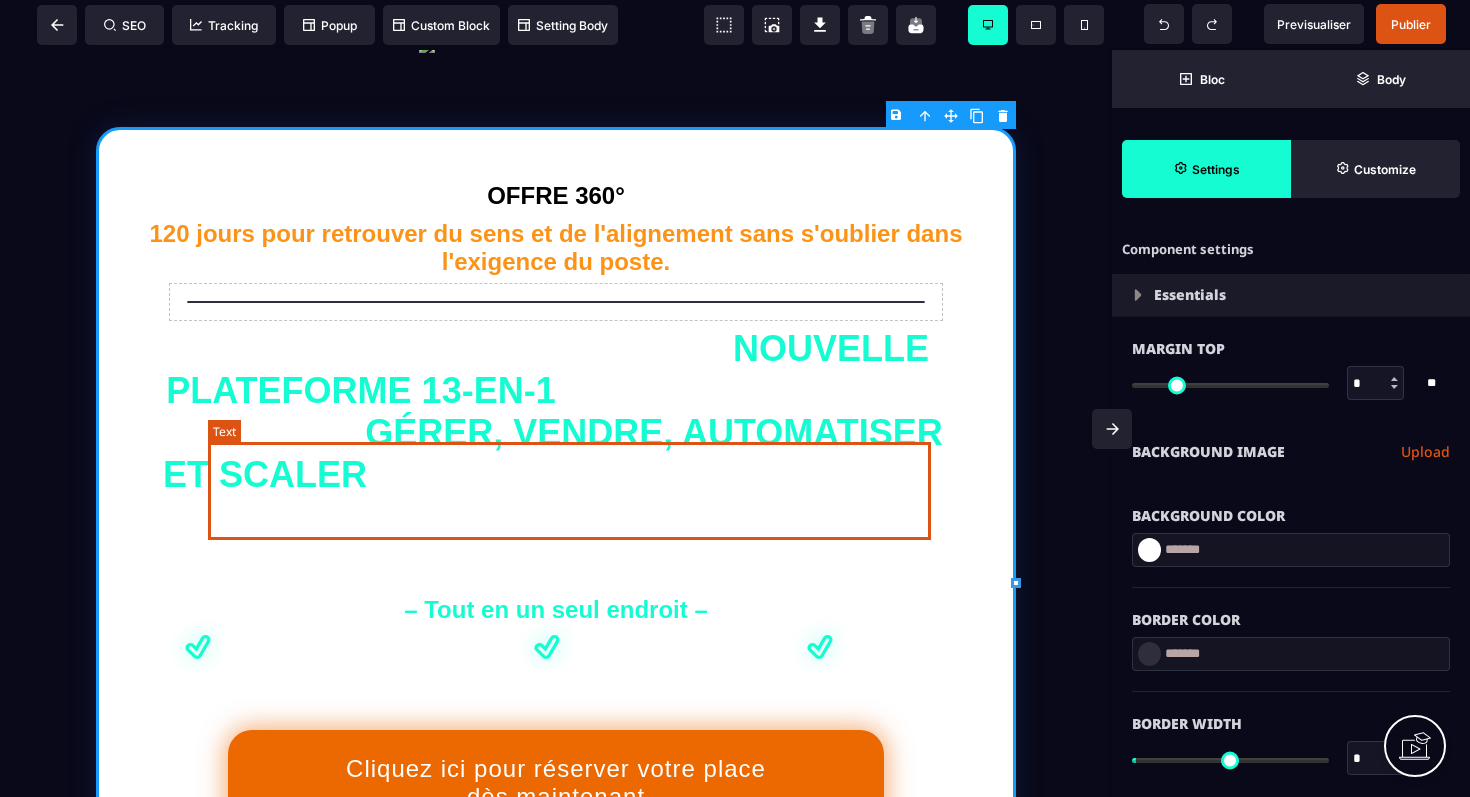 scroll, scrollTop: 66, scrollLeft: 0, axis: vertical 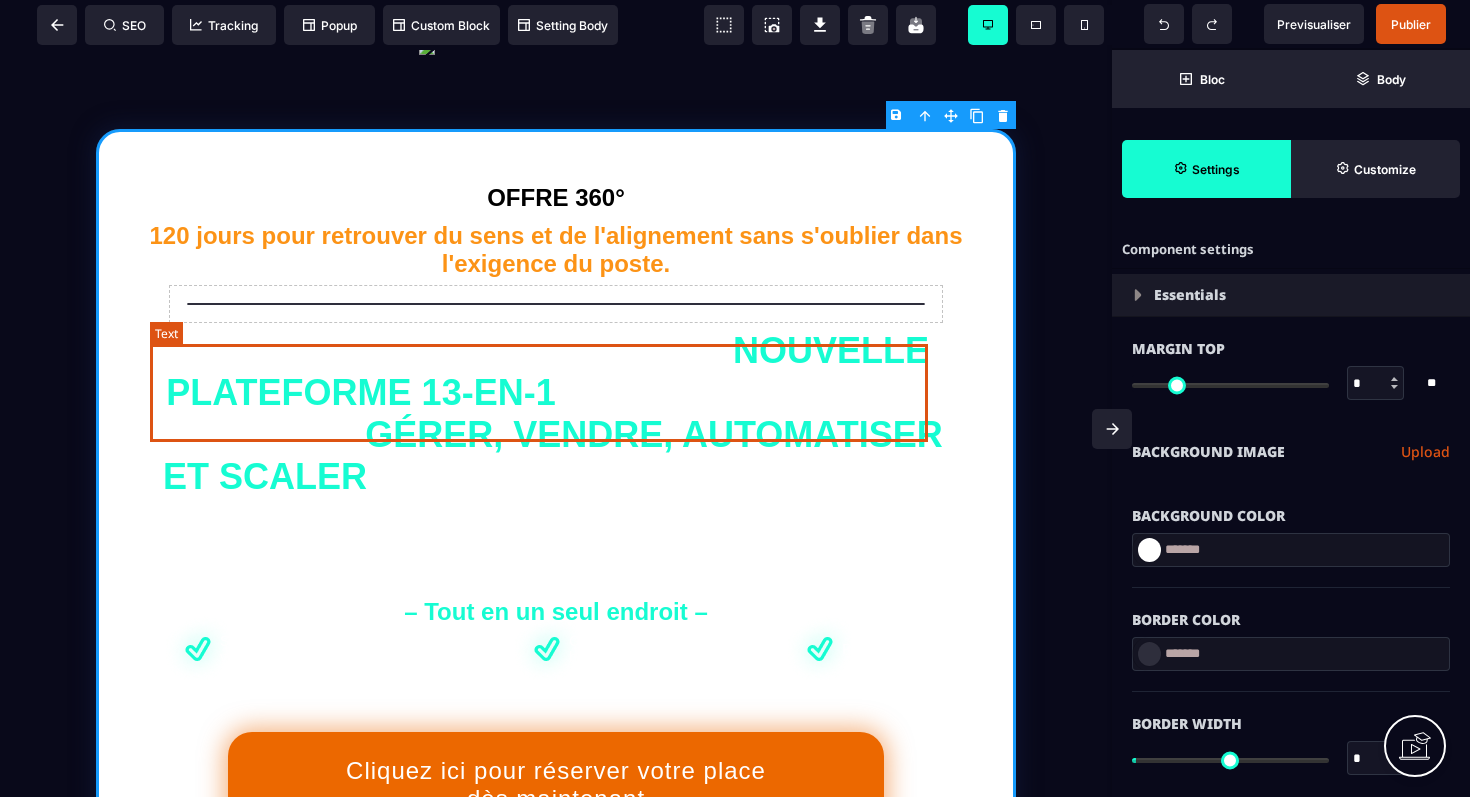 click on "NOUVELLE PLATEFORME 13-EN-1" at bounding box center (552, 371) 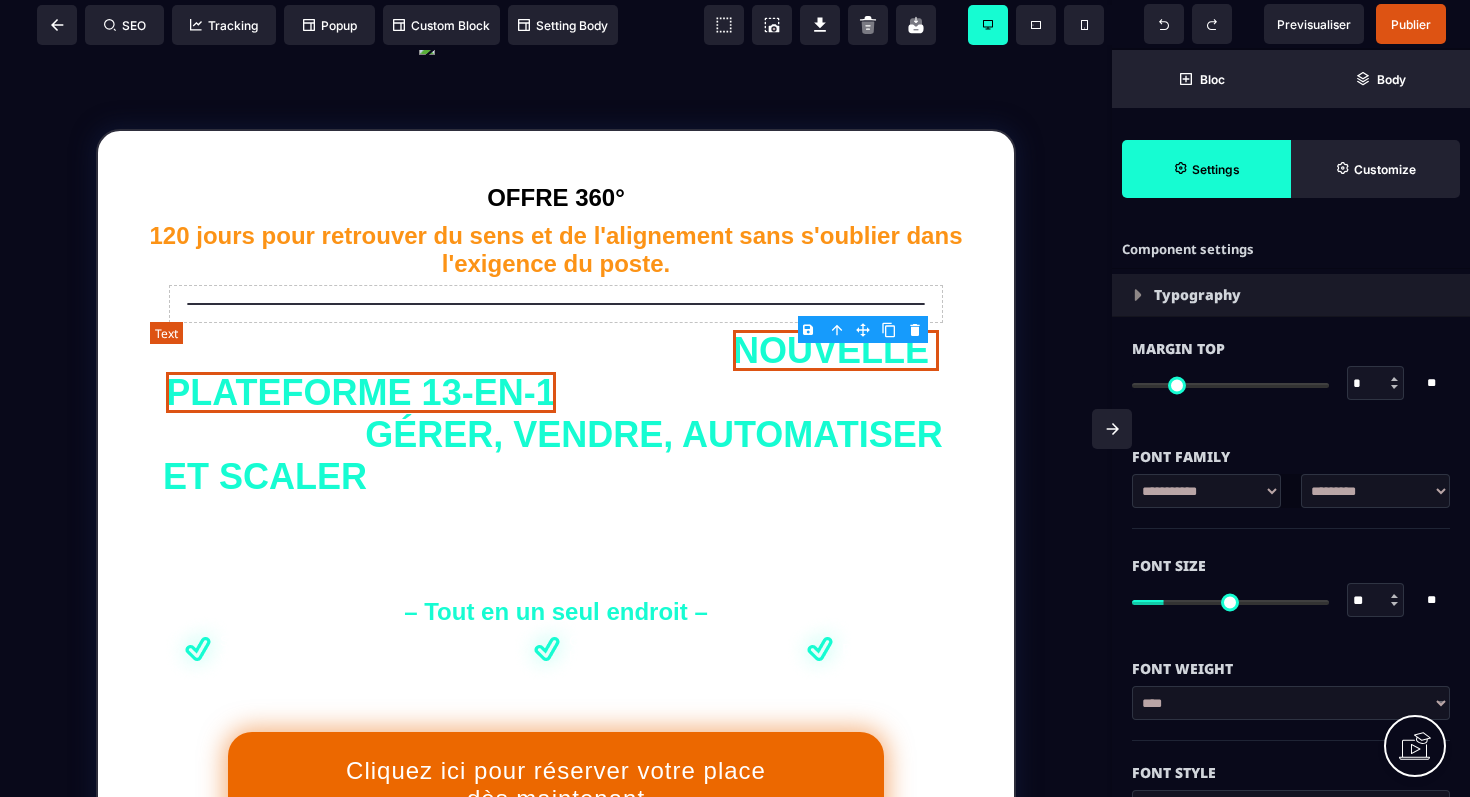 click on "NOUVELLE PLATEFORME 13-EN-1" at bounding box center [552, 371] 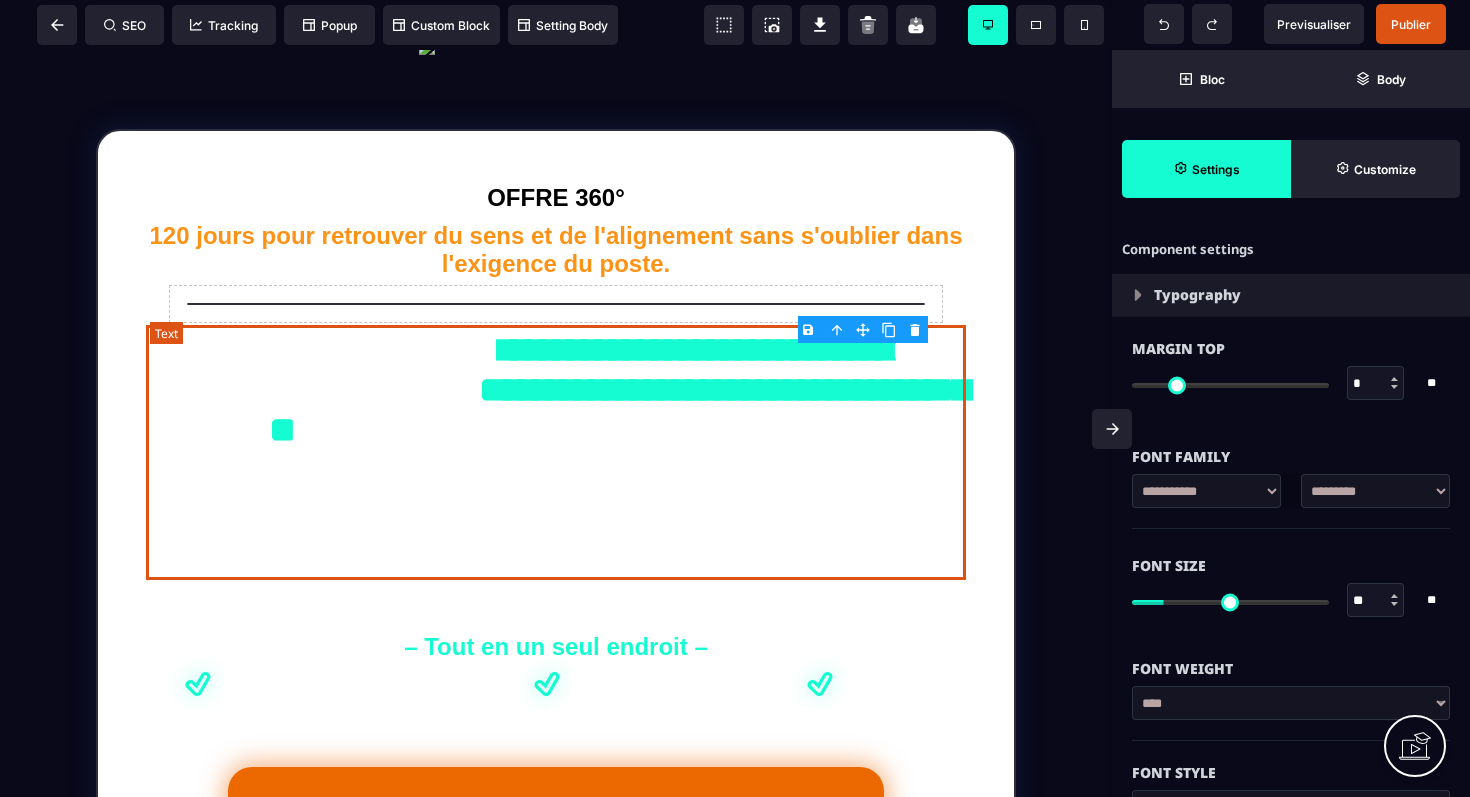 select on "***" 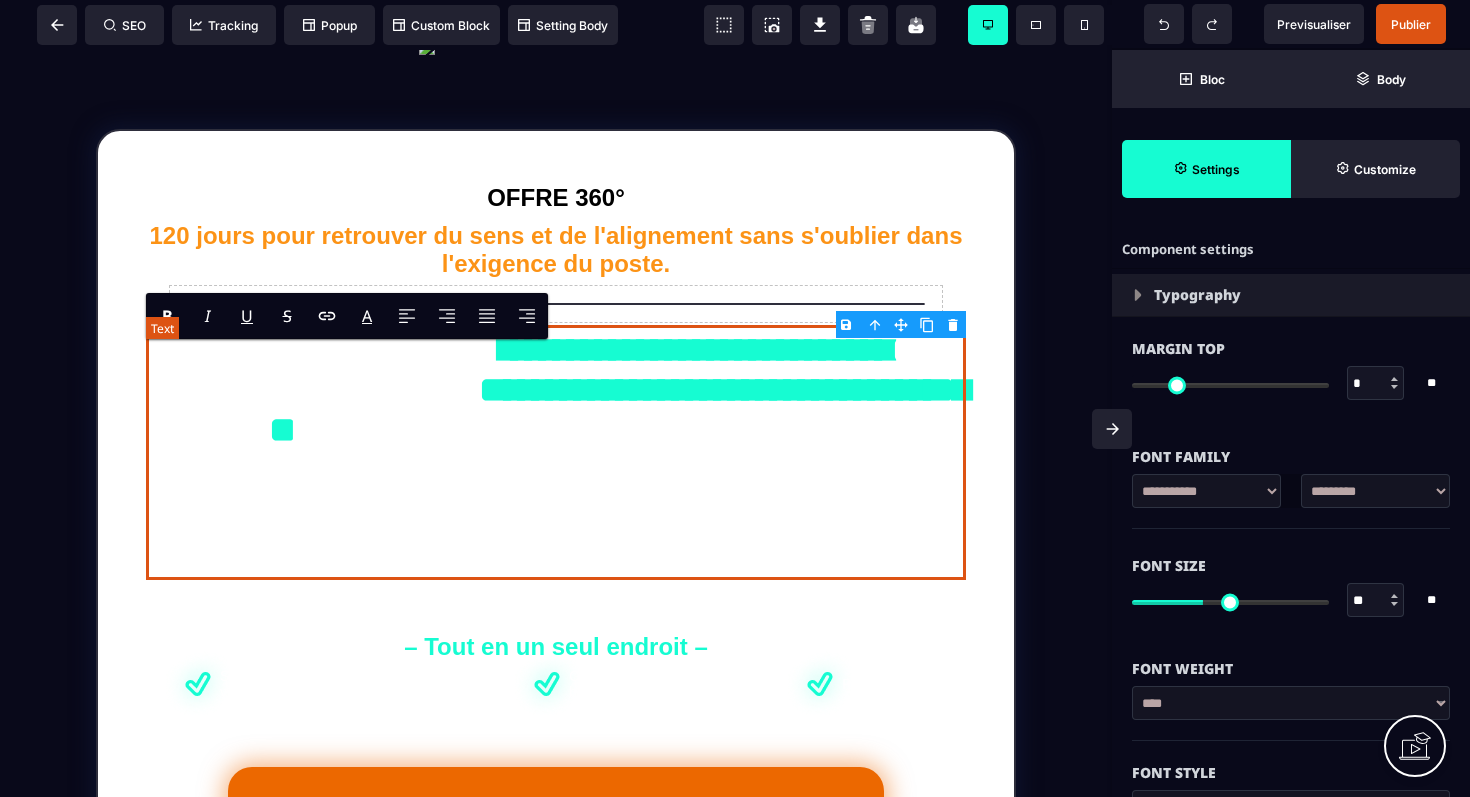 click on "**********" at bounding box center [696, 350] 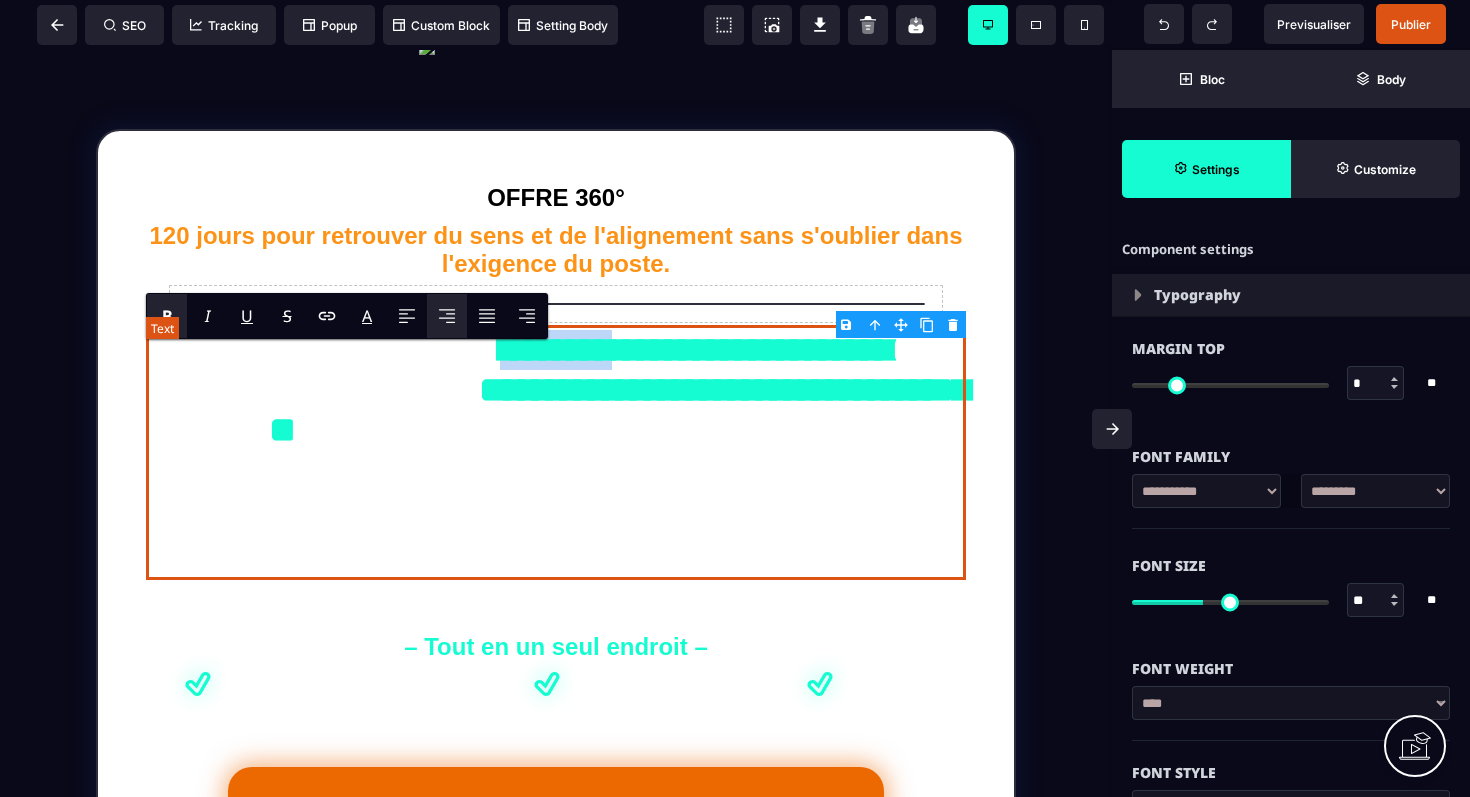 drag, startPoint x: 913, startPoint y: 372, endPoint x: 733, endPoint y: 358, distance: 180.54362 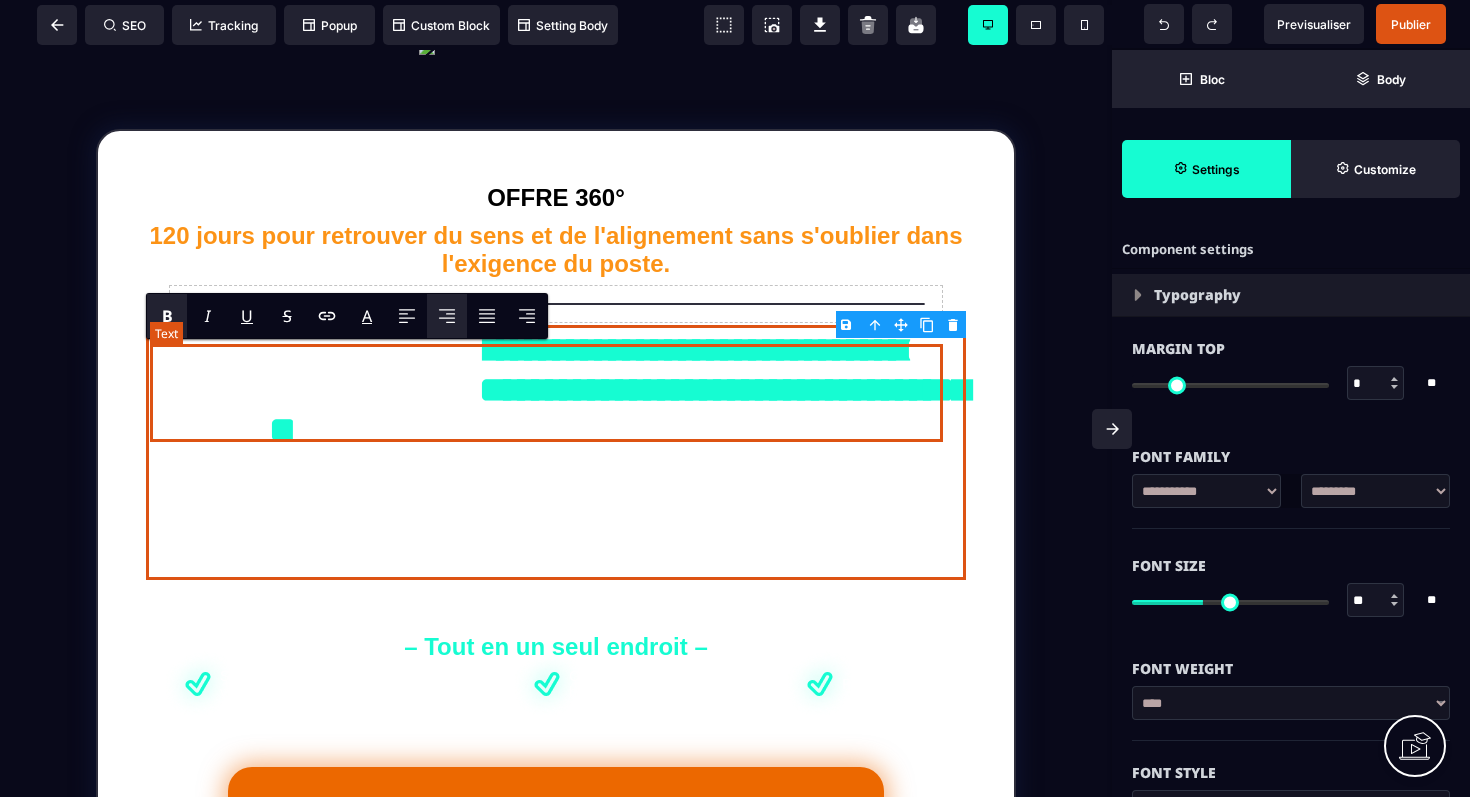 click on "**********" at bounding box center (696, 350) 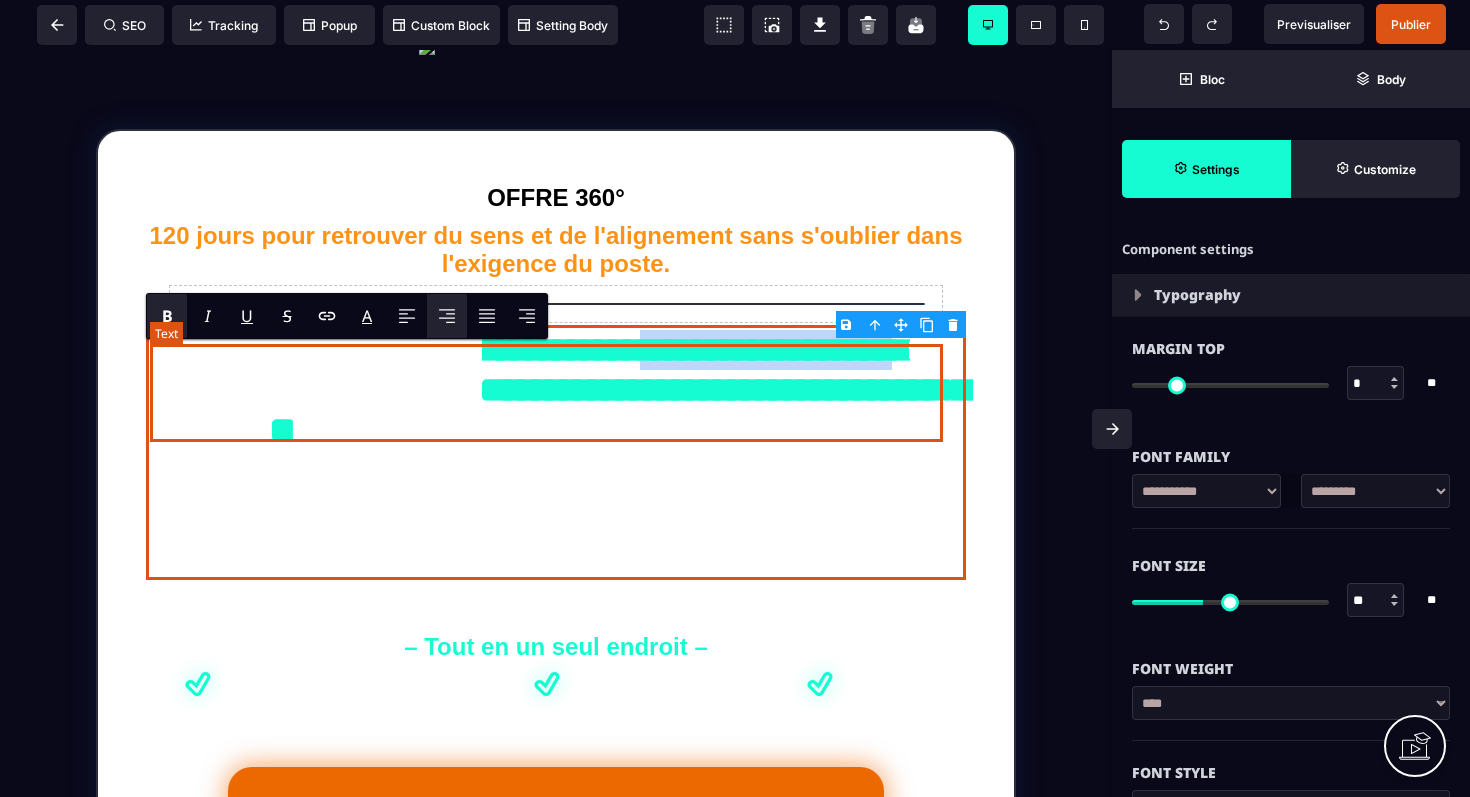 drag, startPoint x: 529, startPoint y: 422, endPoint x: 156, endPoint y: 401, distance: 373.5907 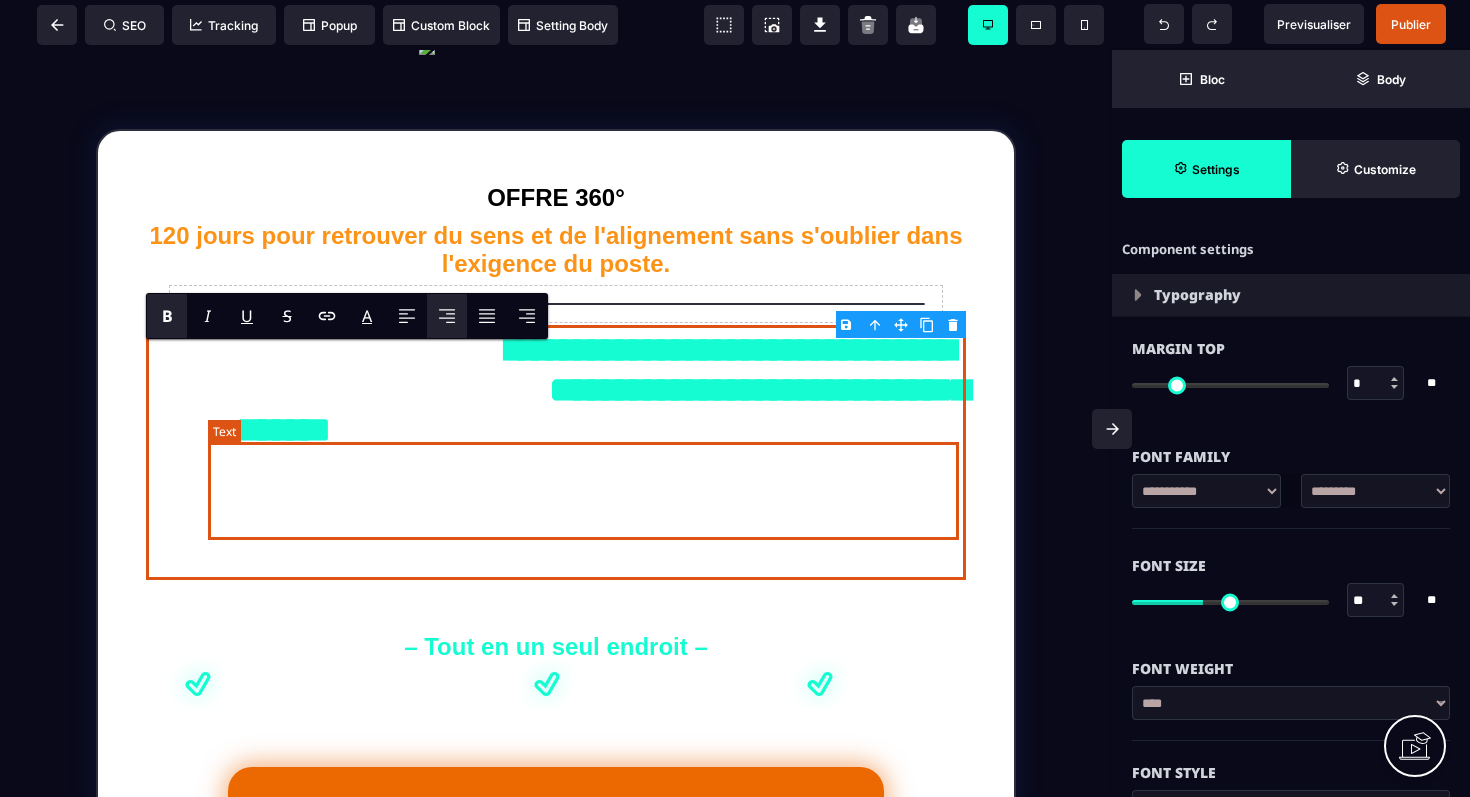 click on "**********" at bounding box center (601, 410) 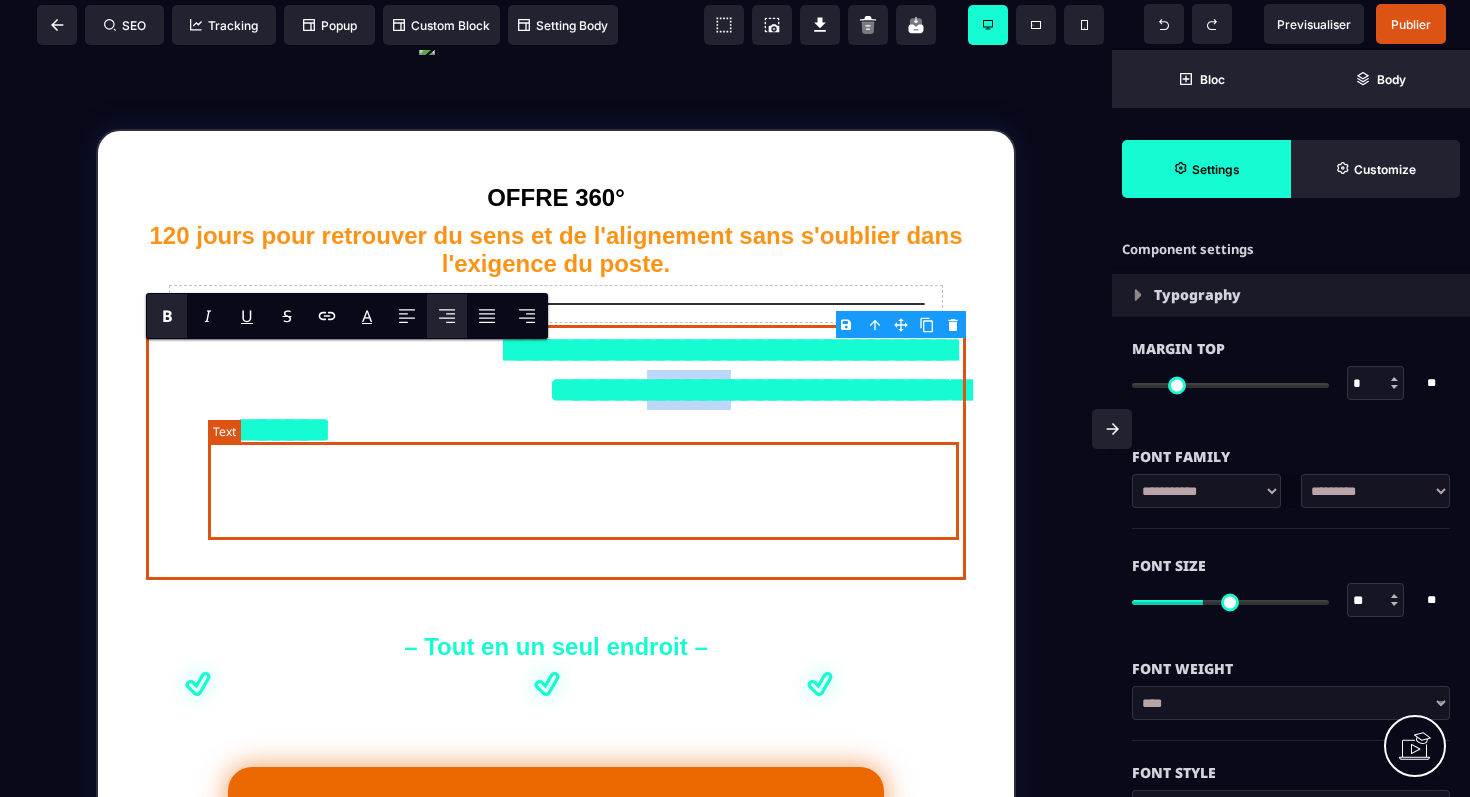click on "**********" at bounding box center (601, 410) 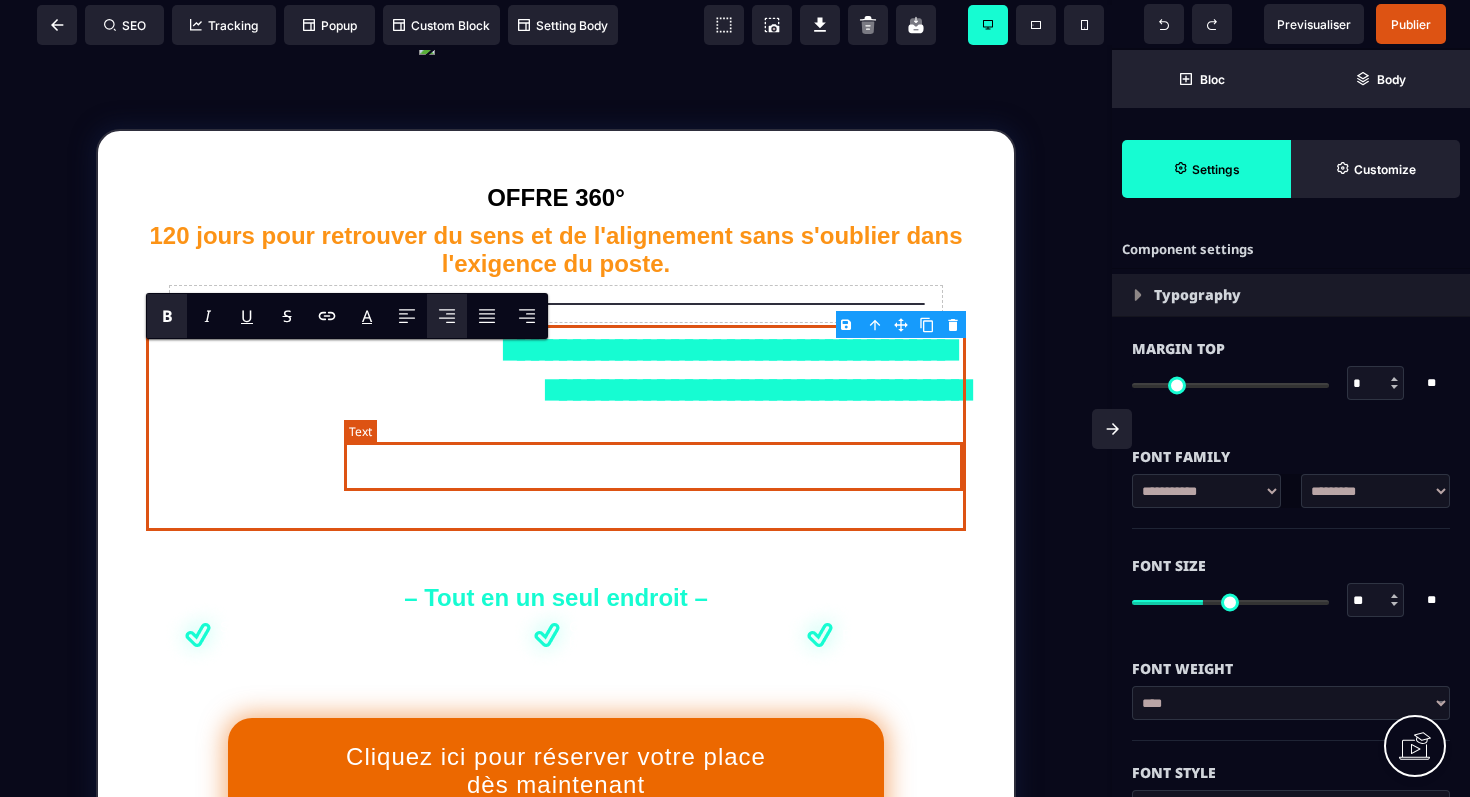 click on "**********" at bounding box center [759, 390] 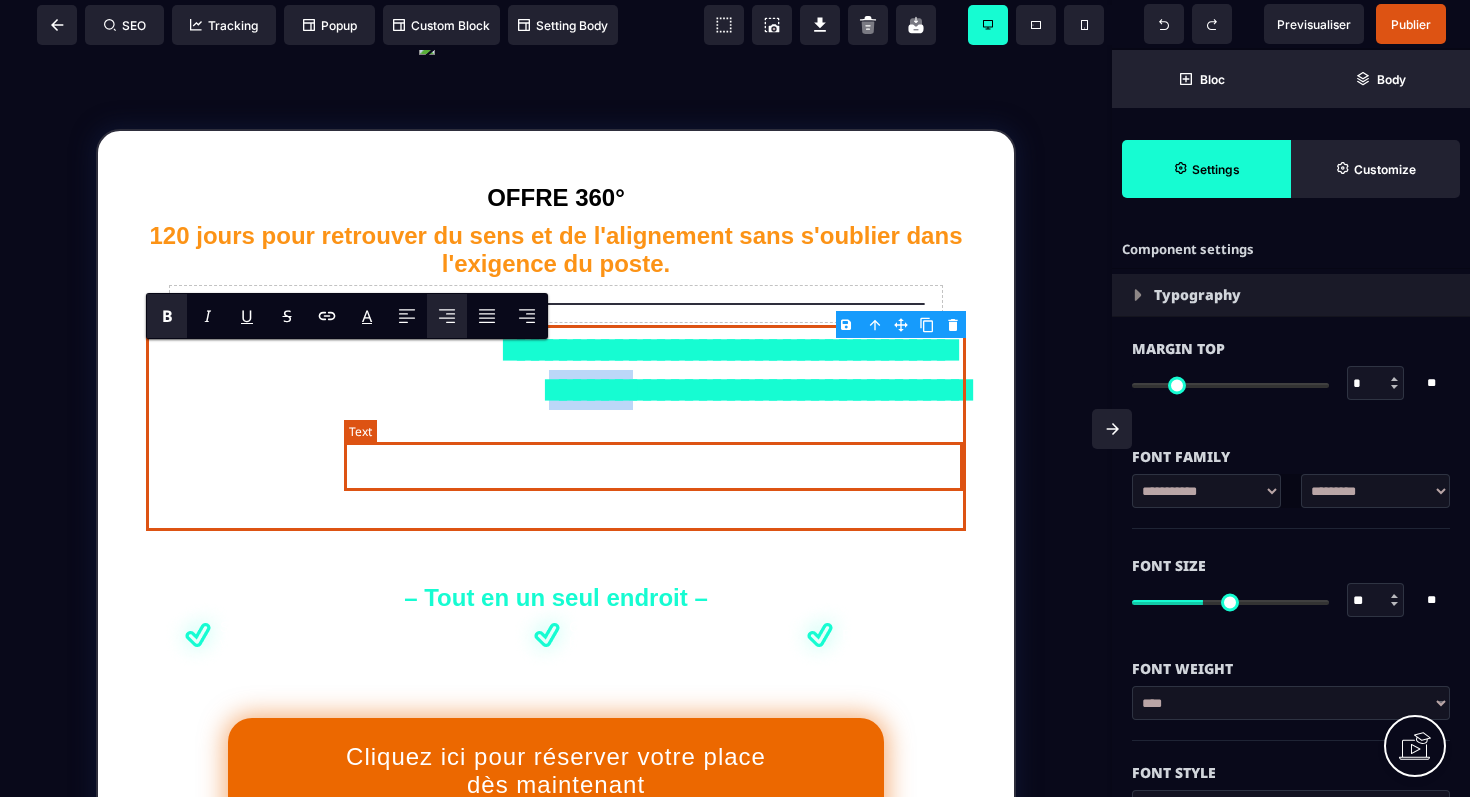 click on "**********" at bounding box center [759, 390] 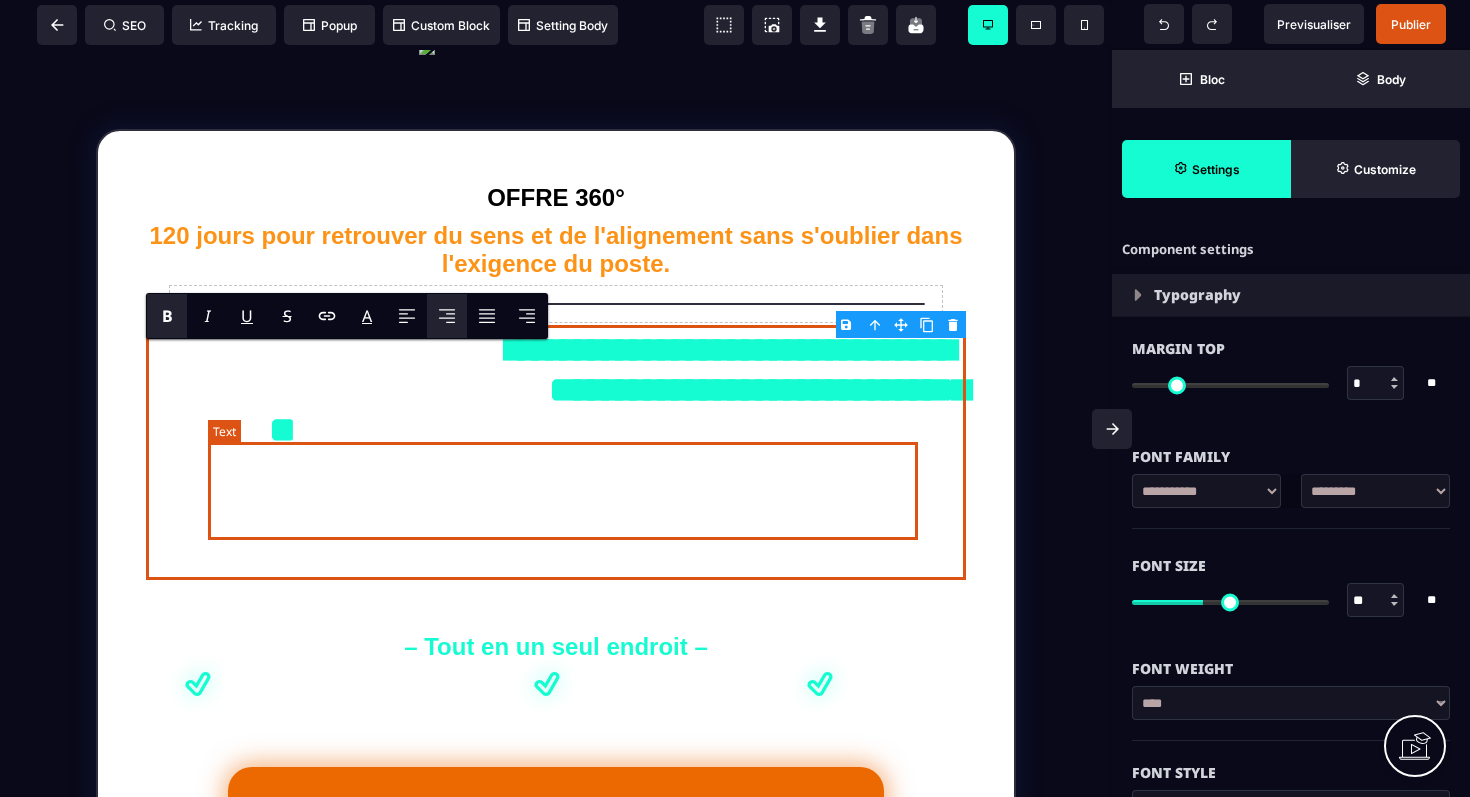 click on "**********" at bounding box center [619, 410] 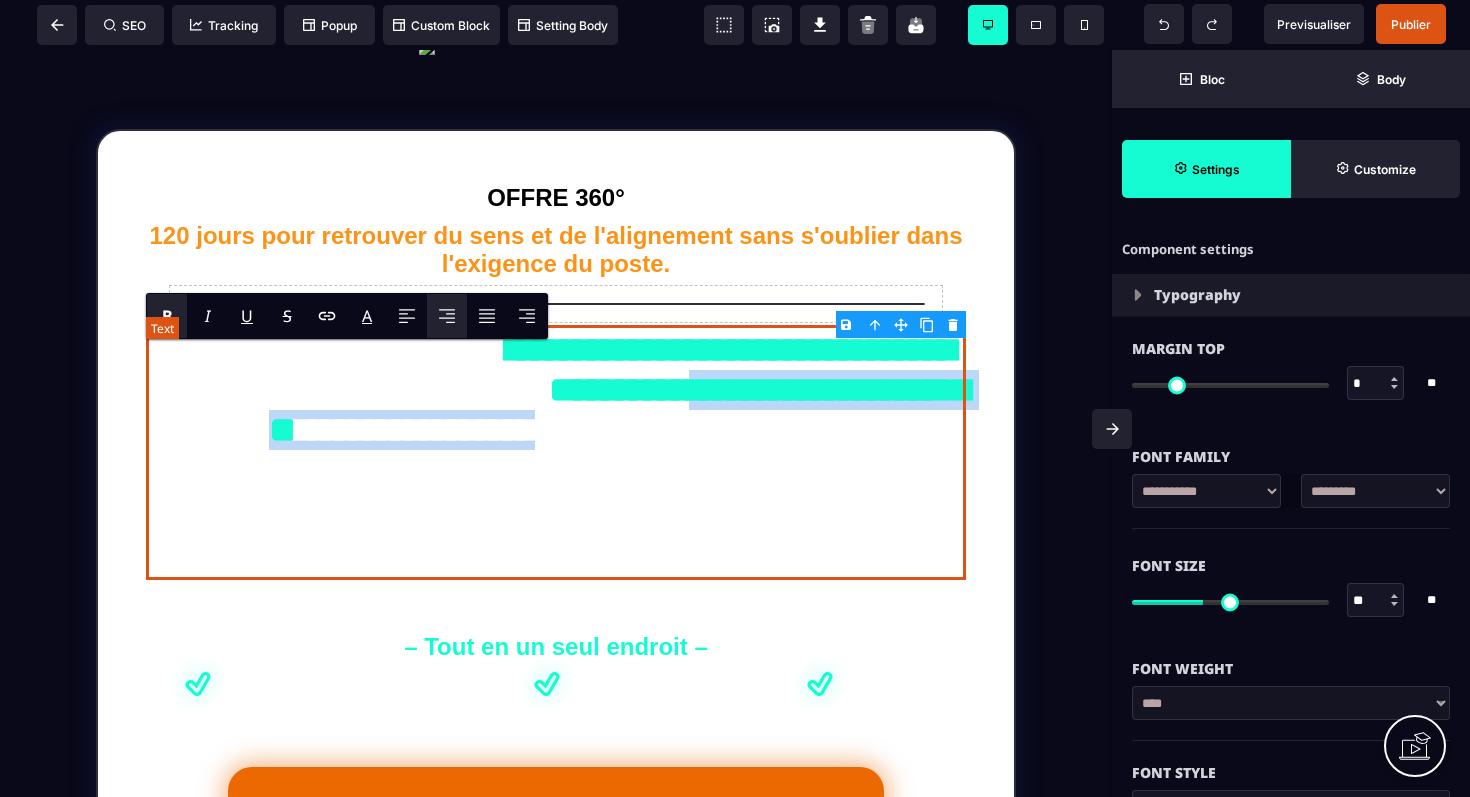drag, startPoint x: 608, startPoint y: 471, endPoint x: 690, endPoint y: 519, distance: 95.015785 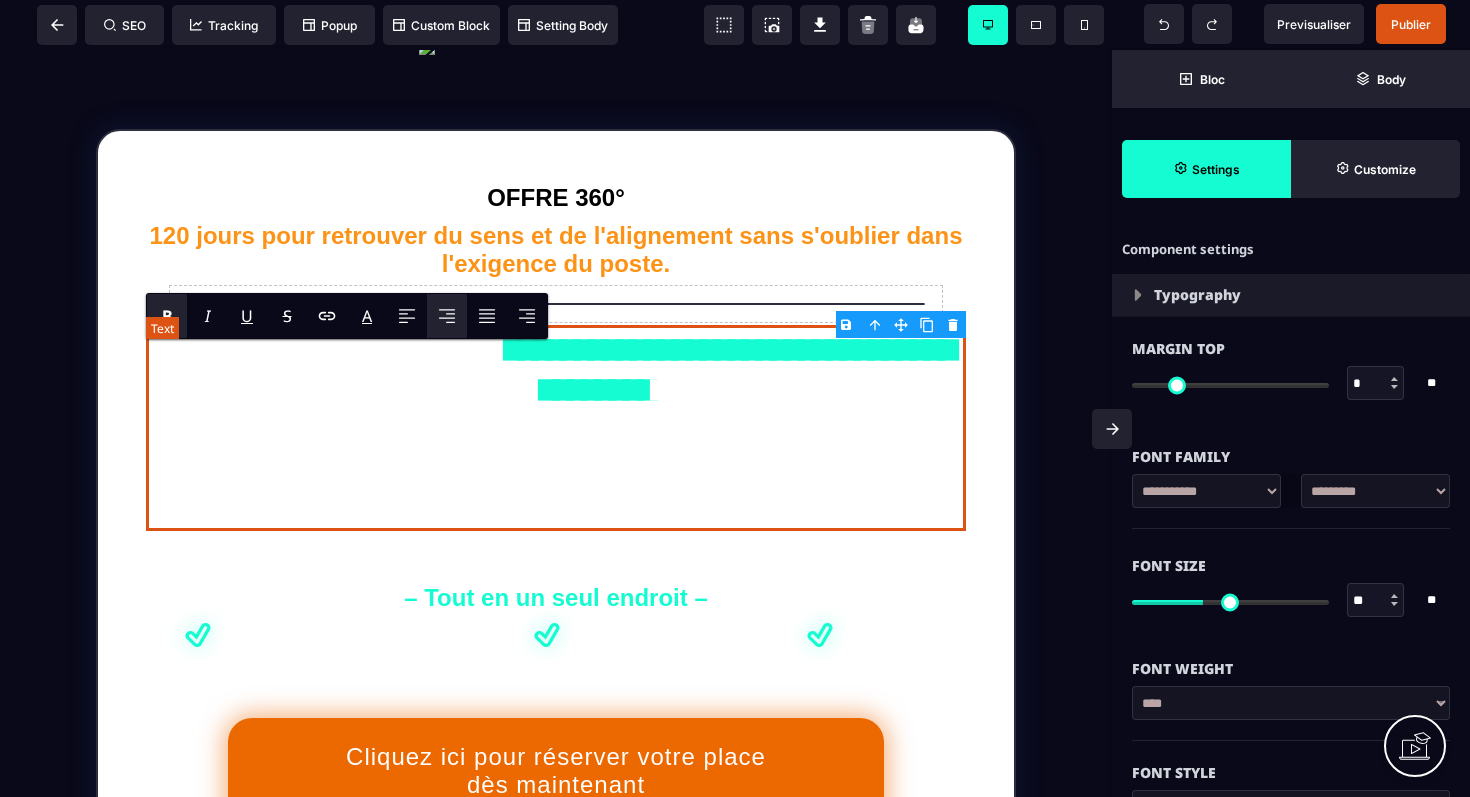 click on "**********" at bounding box center (556, 428) 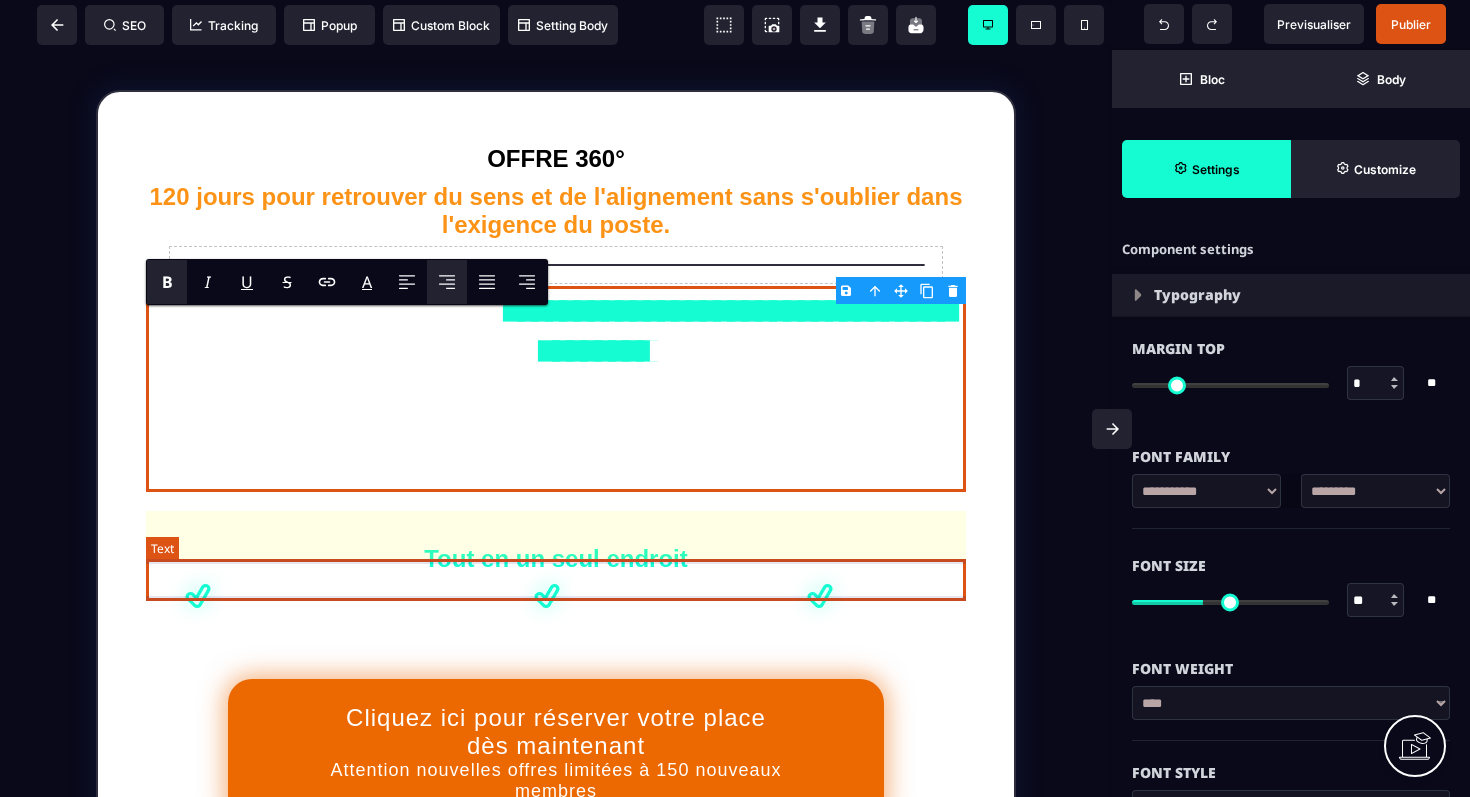 scroll, scrollTop: 119, scrollLeft: 0, axis: vertical 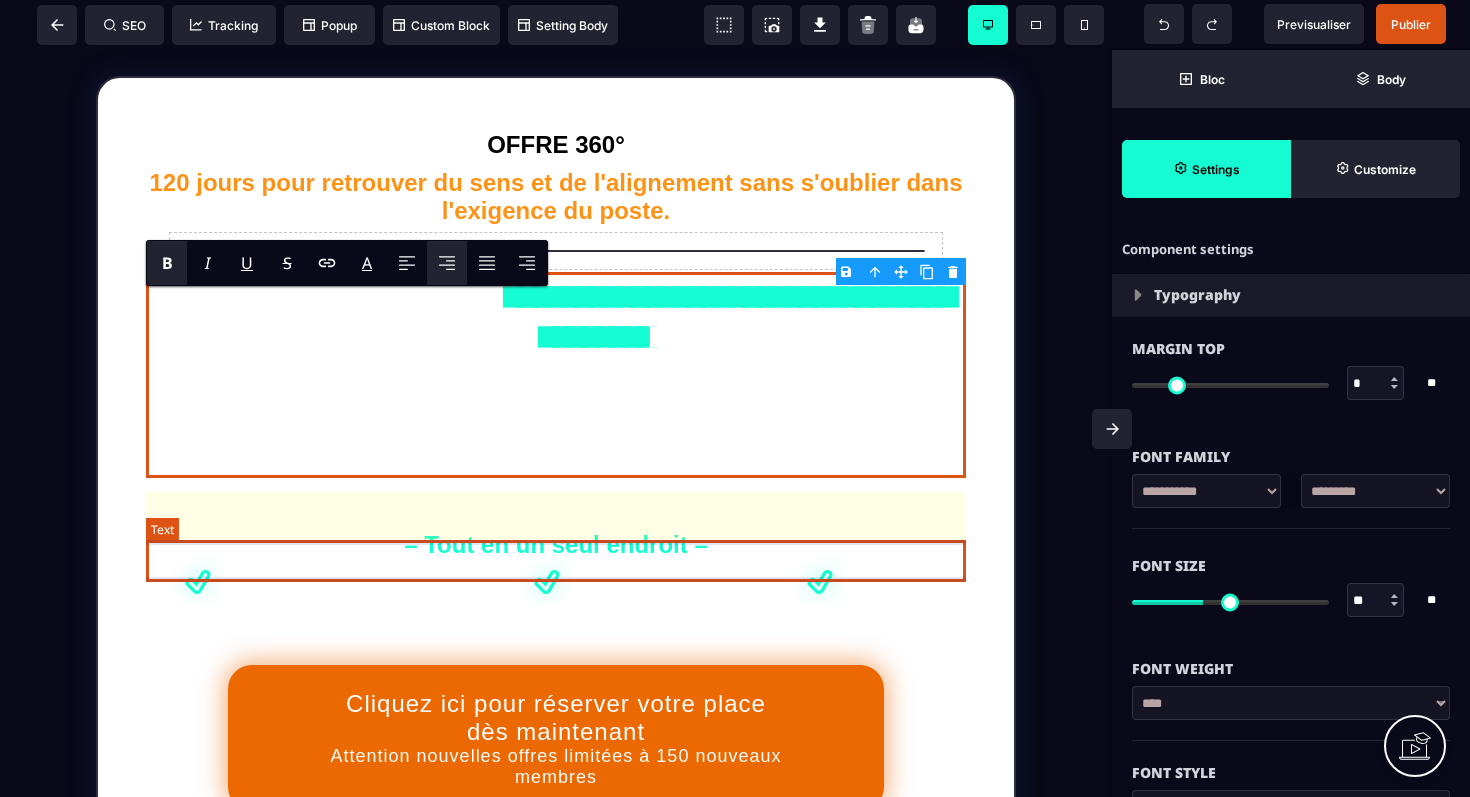 click on "– Tout en un seul endroit –" at bounding box center (556, 545) 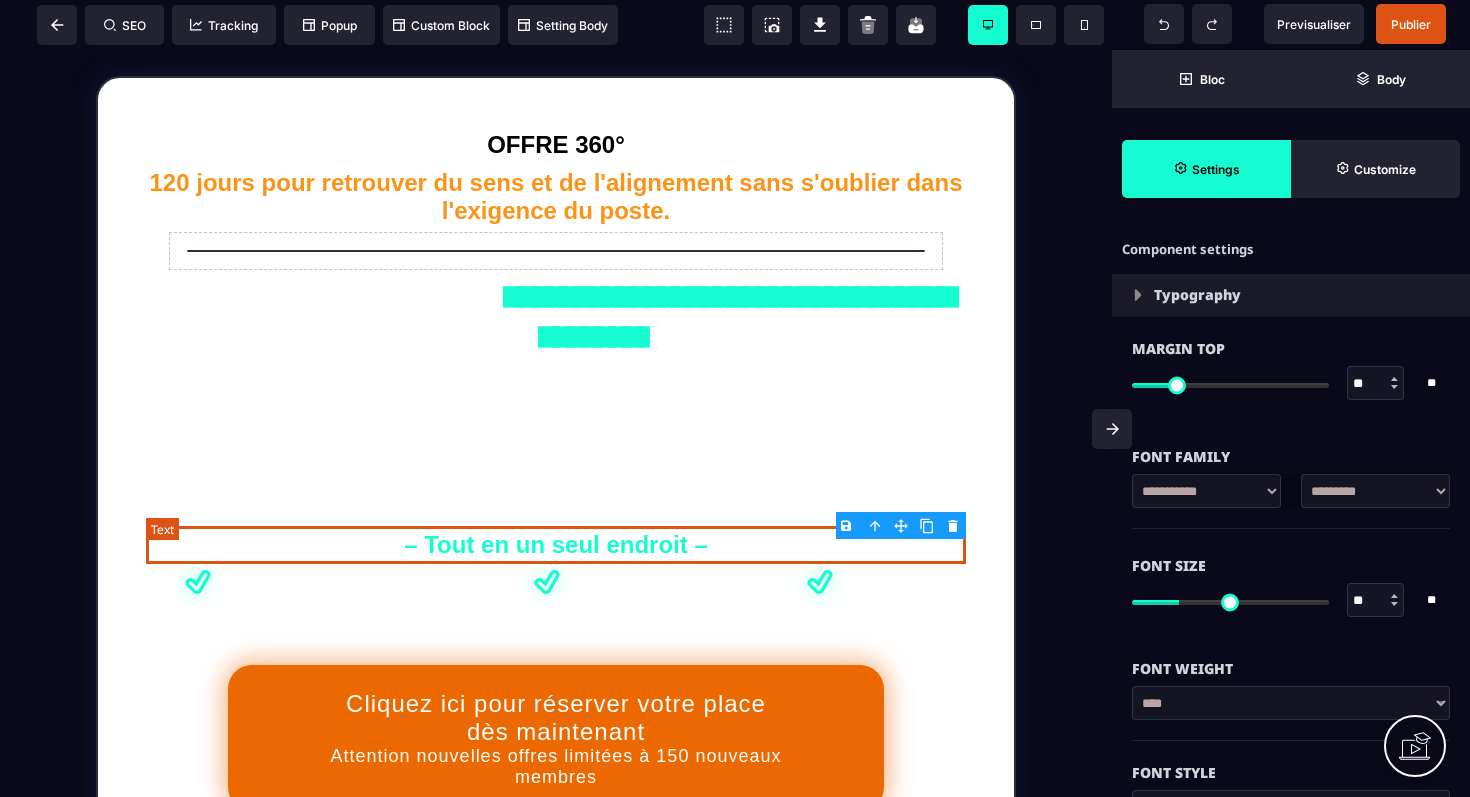 click on "– Tout en un seul endroit –" at bounding box center (556, 545) 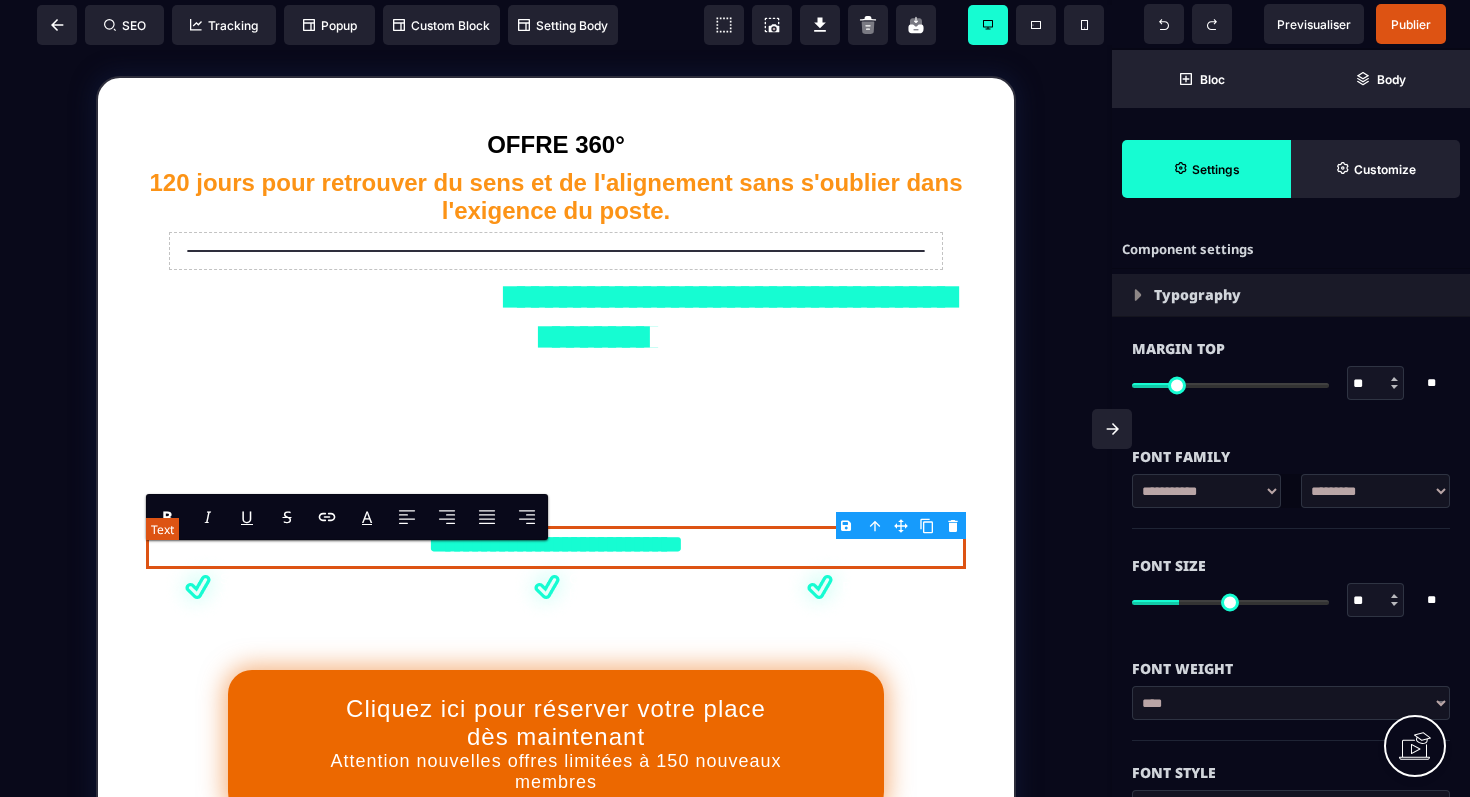 click on "**********" at bounding box center (556, 547) 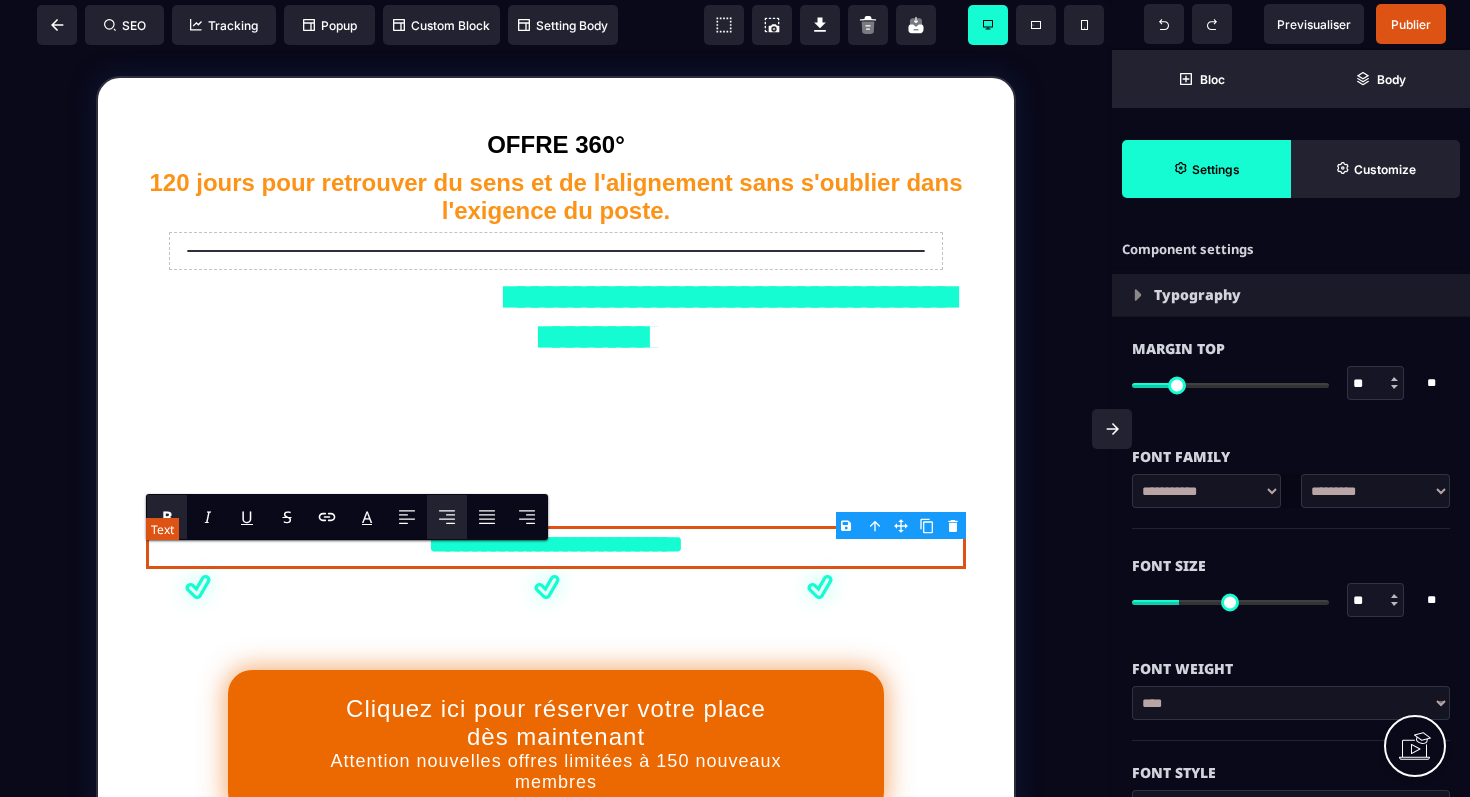 click on "**********" at bounding box center [556, 547] 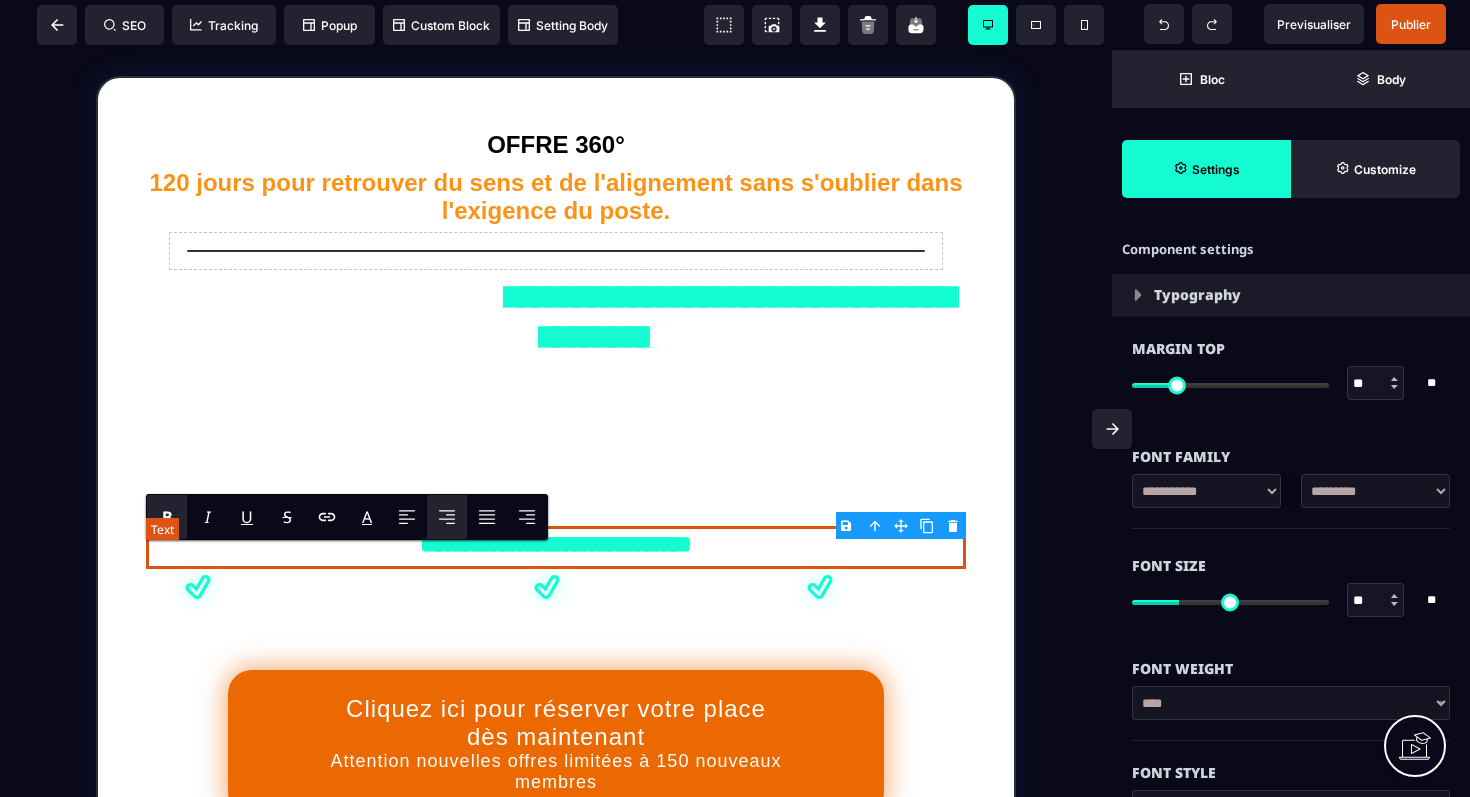 click on "**********" at bounding box center [556, 547] 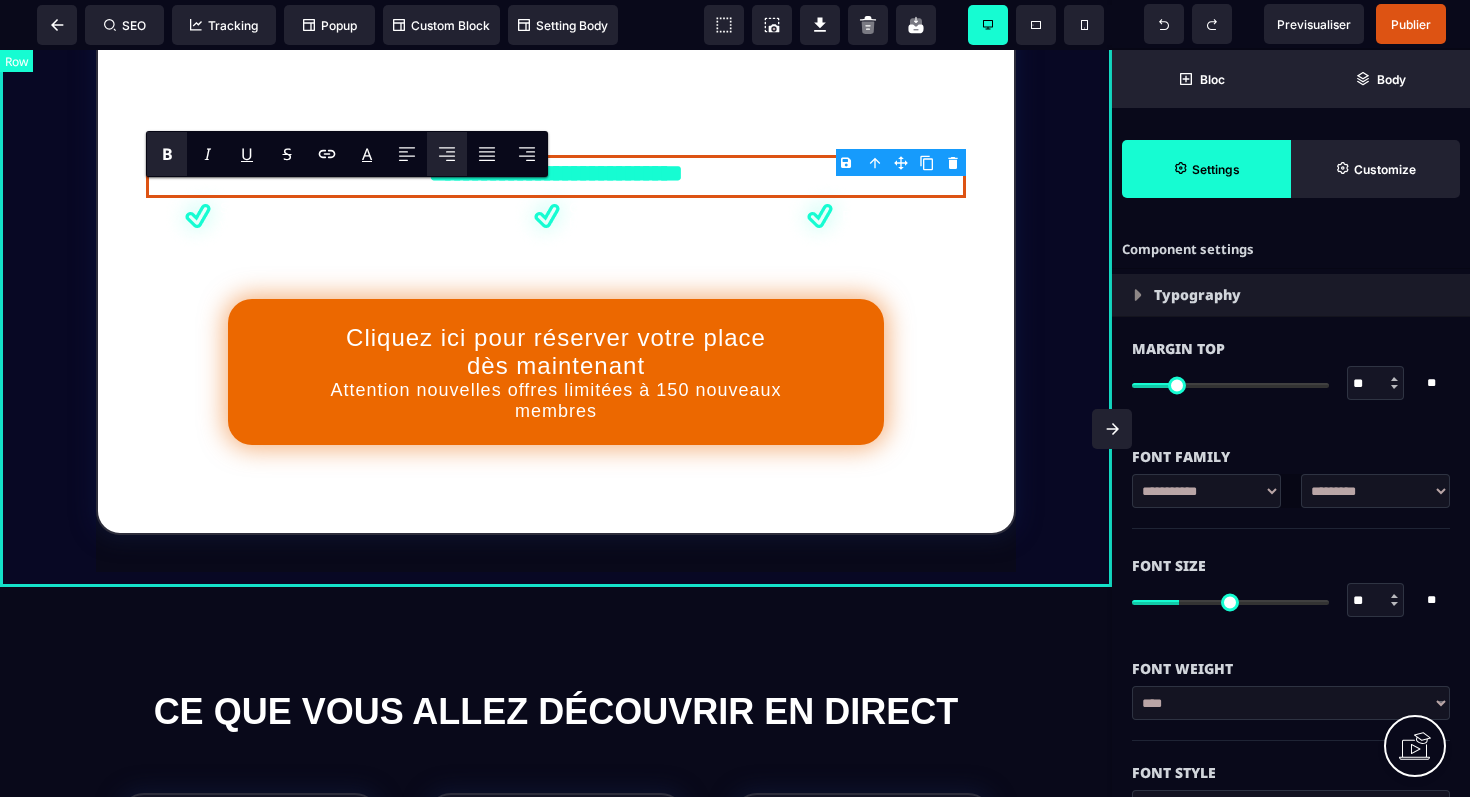 scroll, scrollTop: 496, scrollLeft: 0, axis: vertical 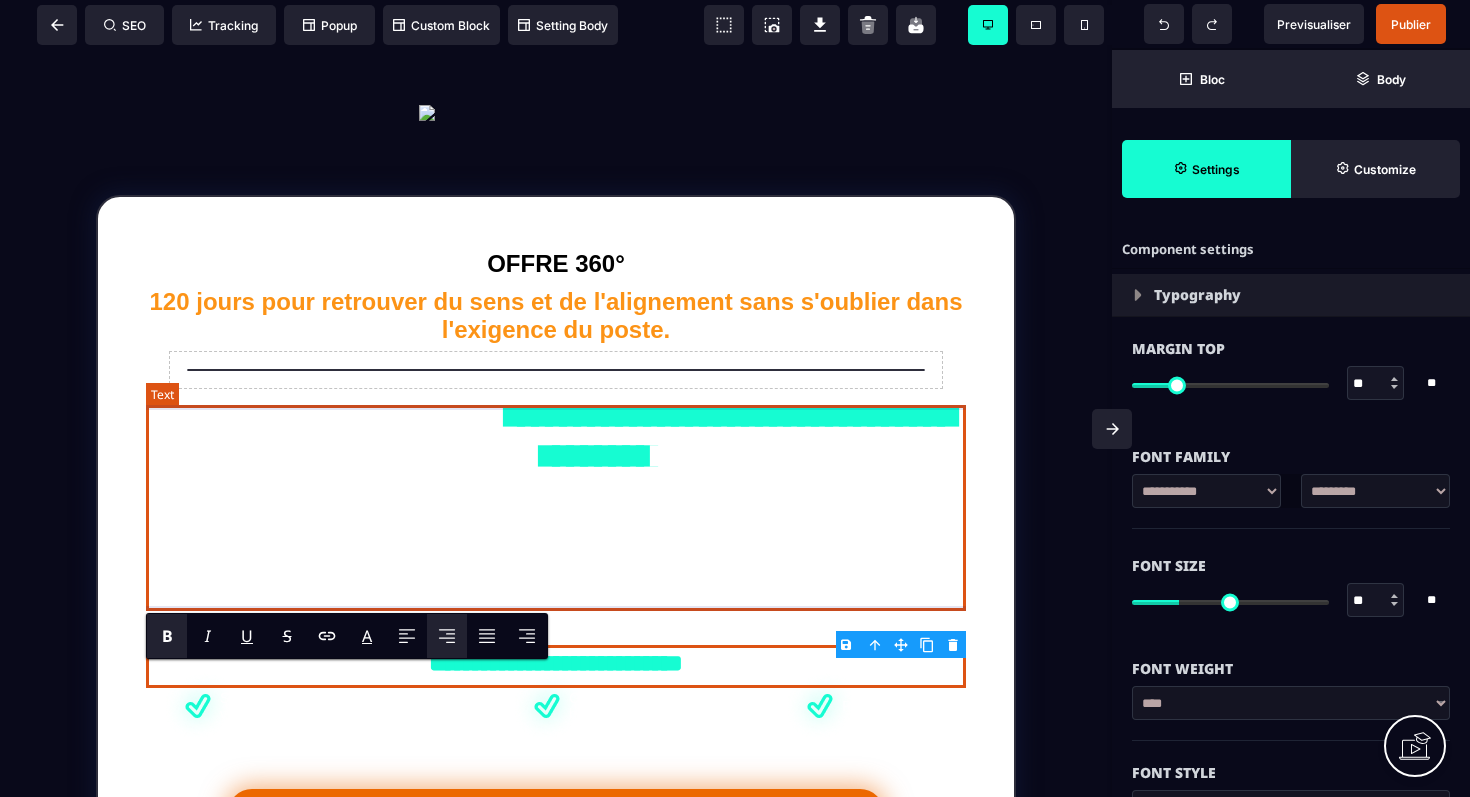 click on "**********" at bounding box center (556, 494) 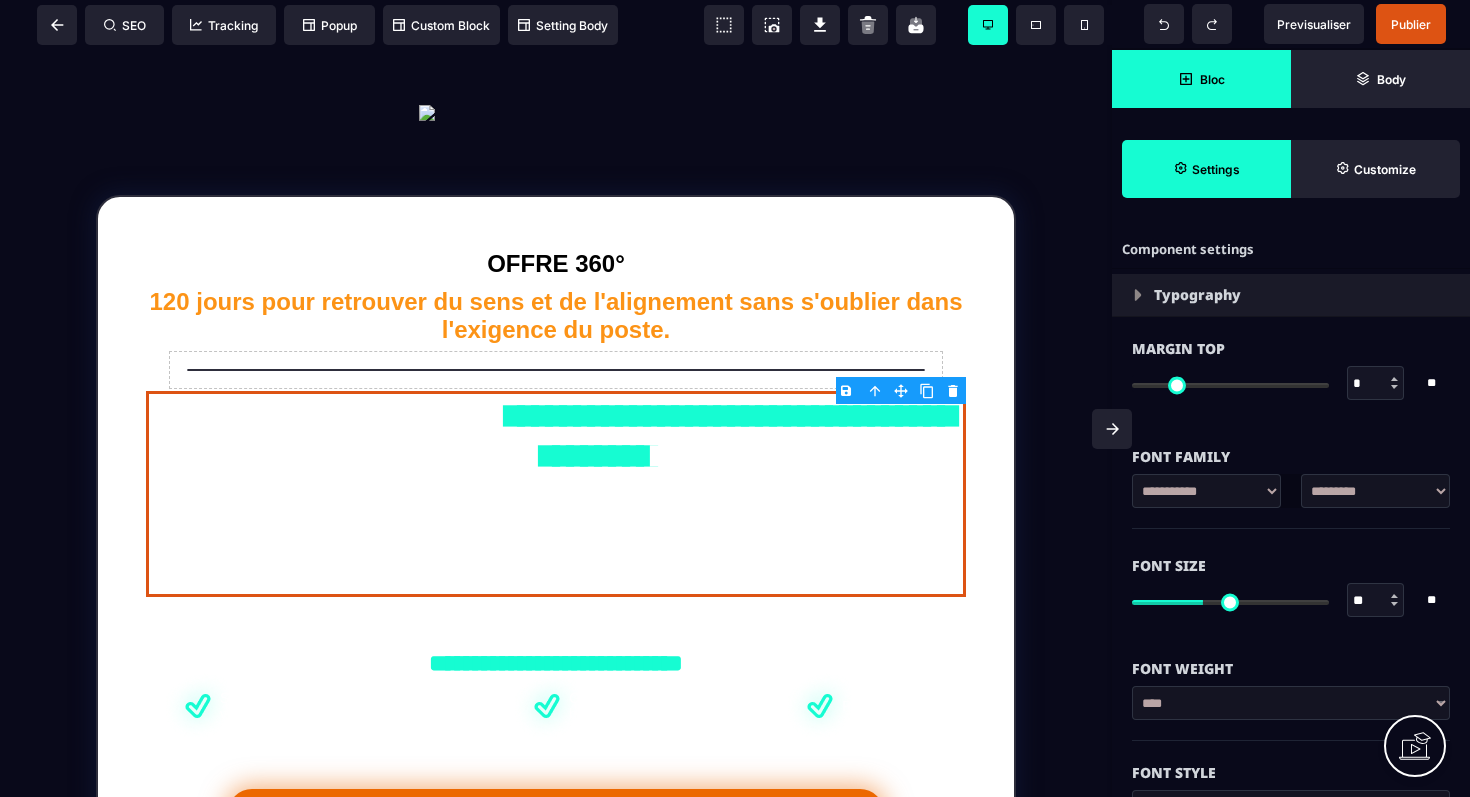 click on "Bloc" at bounding box center (1212, 79) 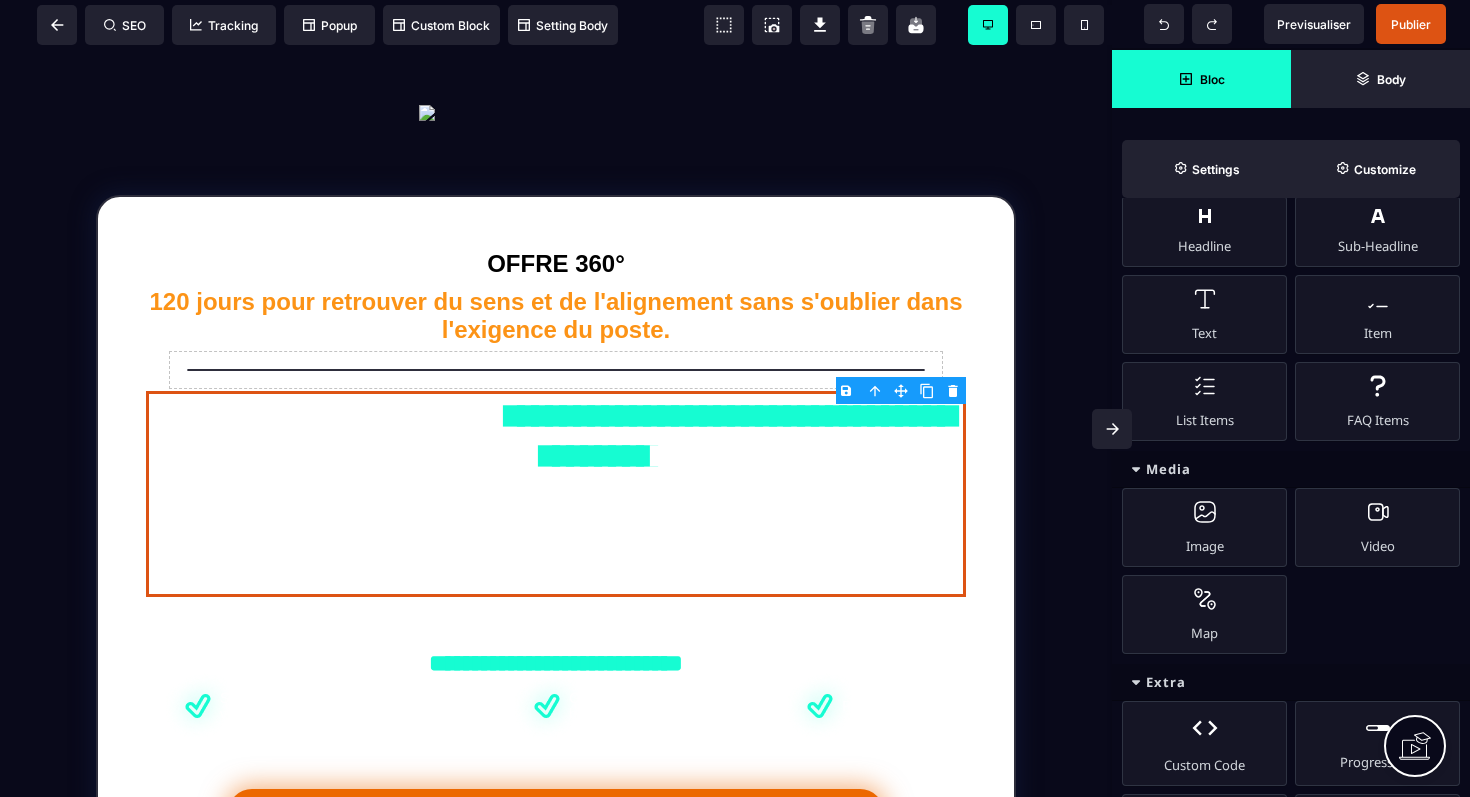 scroll, scrollTop: 764, scrollLeft: 0, axis: vertical 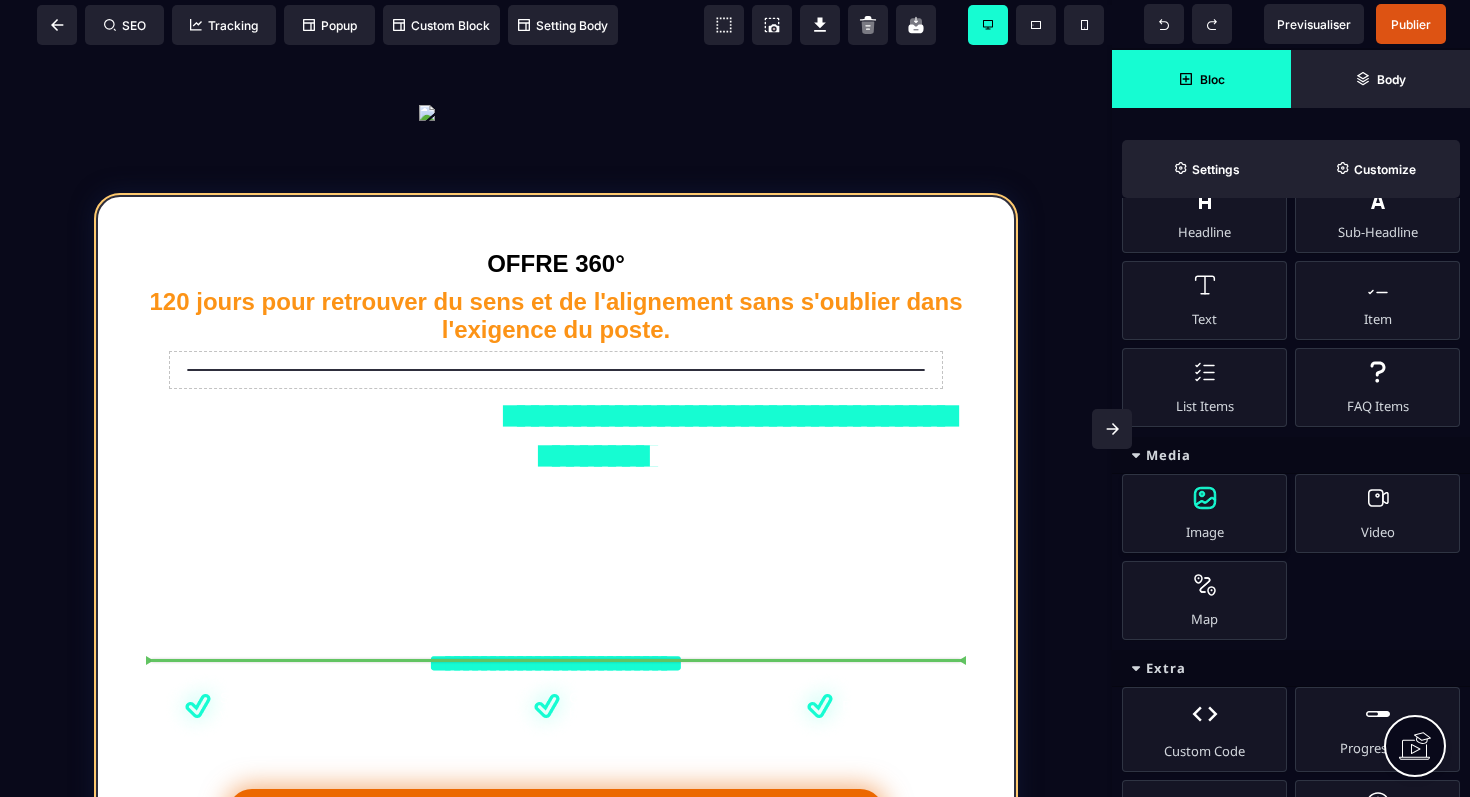 select 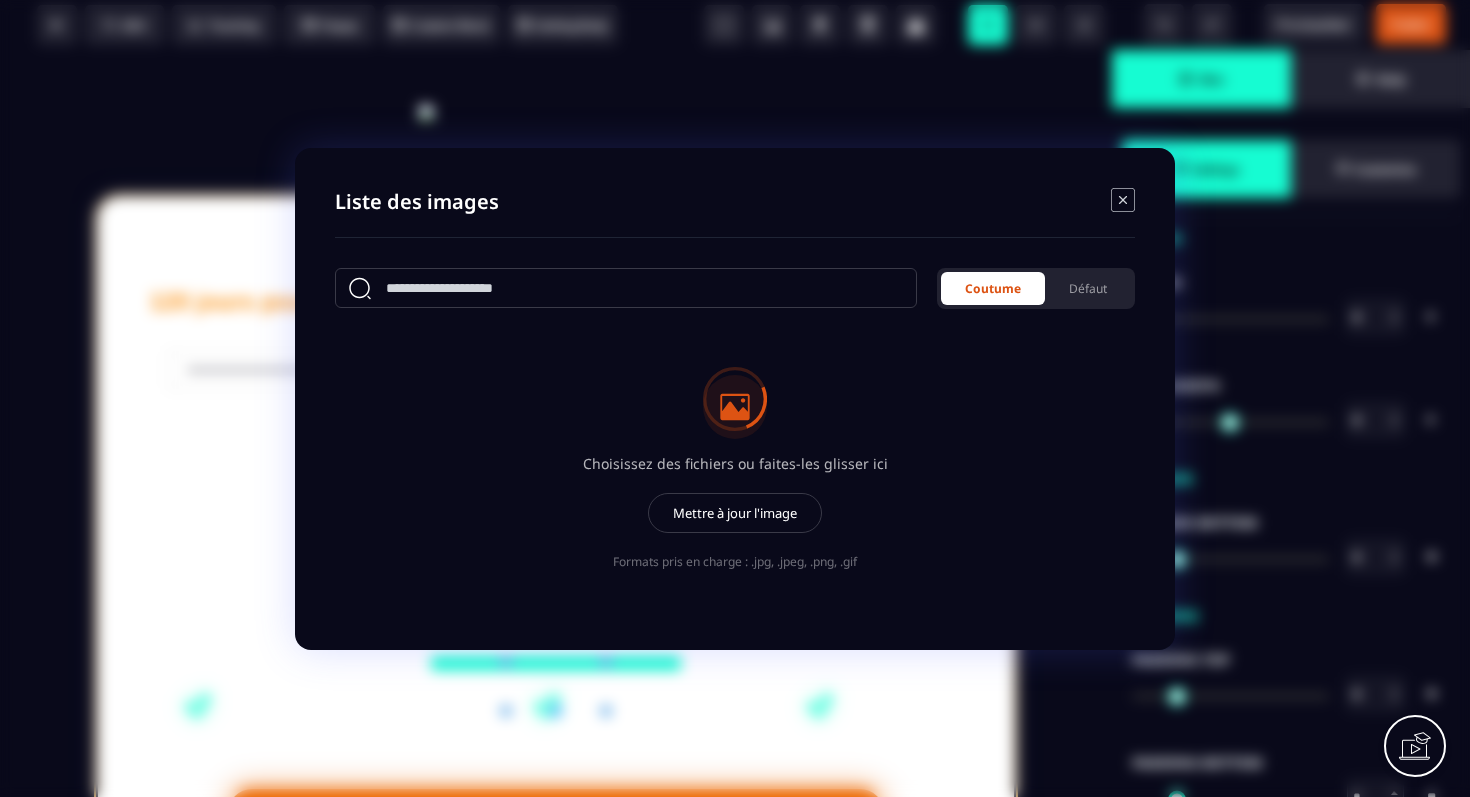 type on "****" 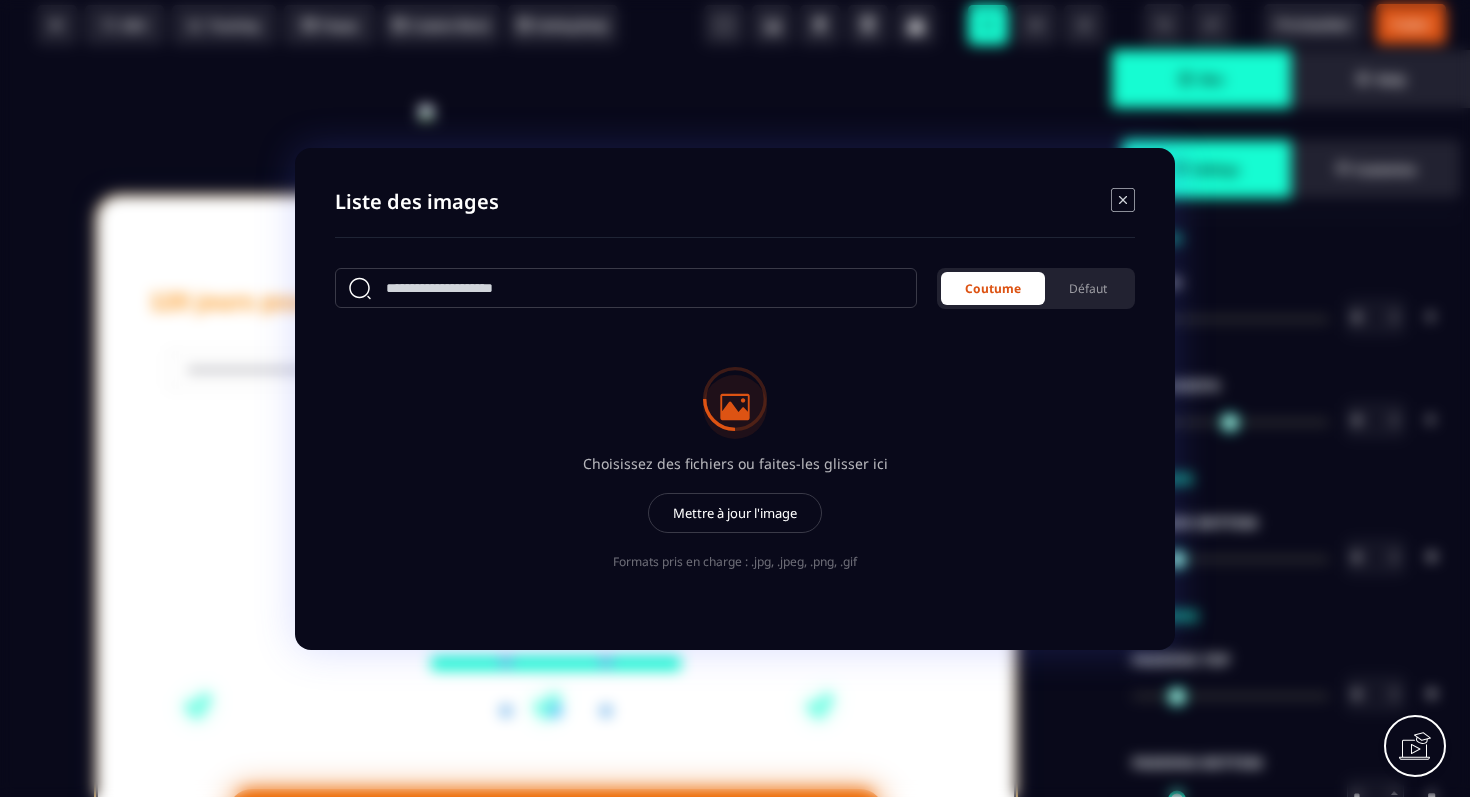 type on "***" 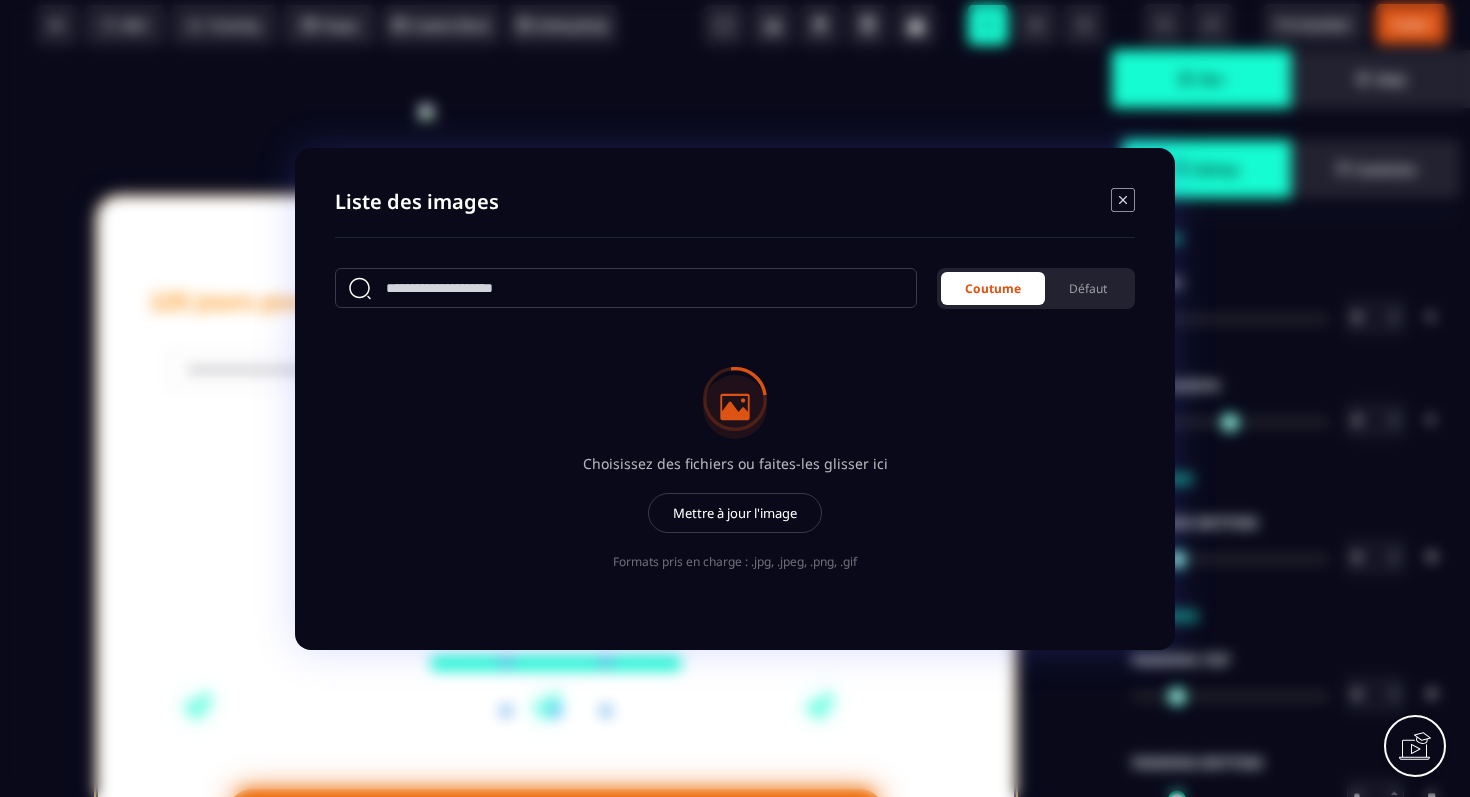 type on "***" 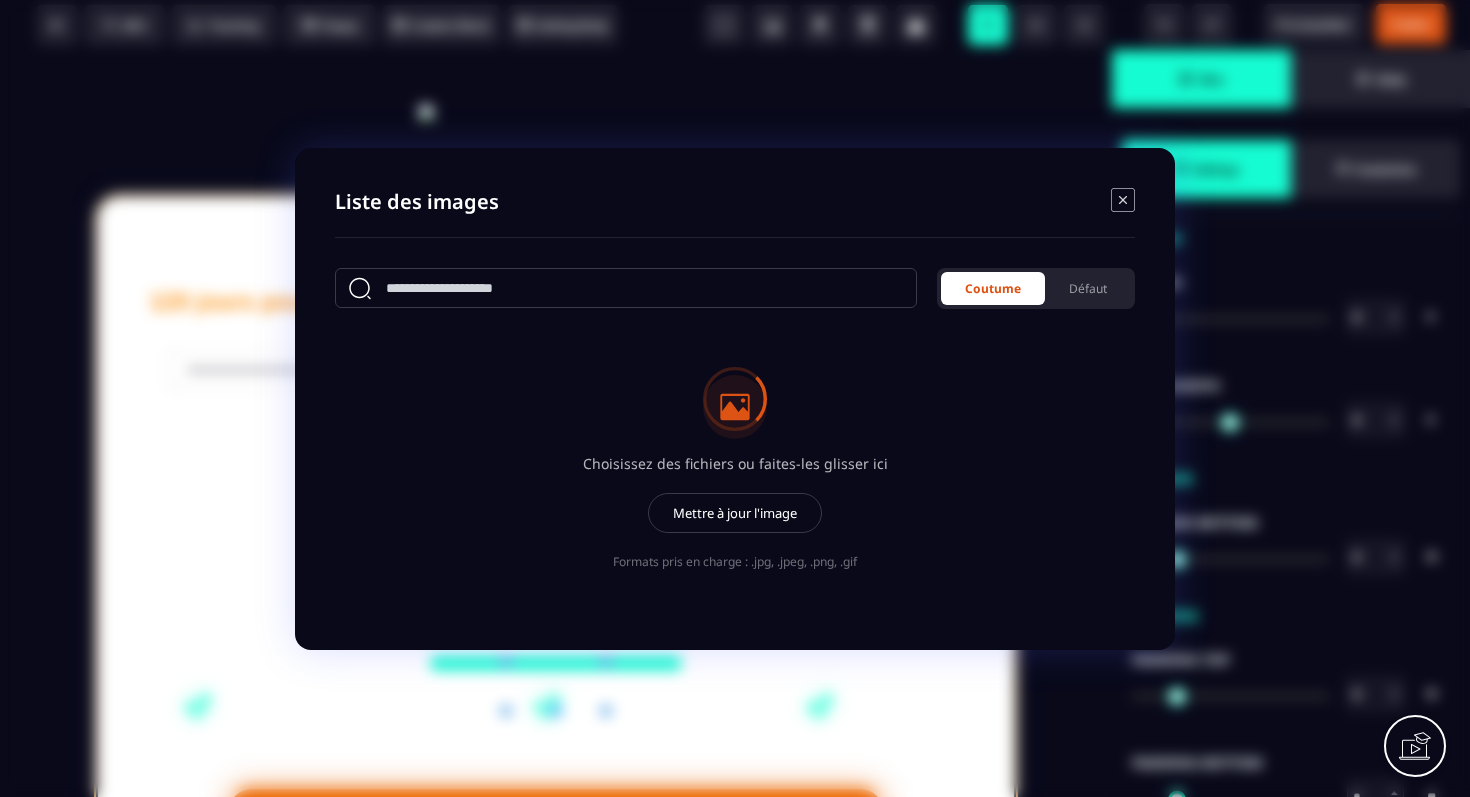 type on "*" 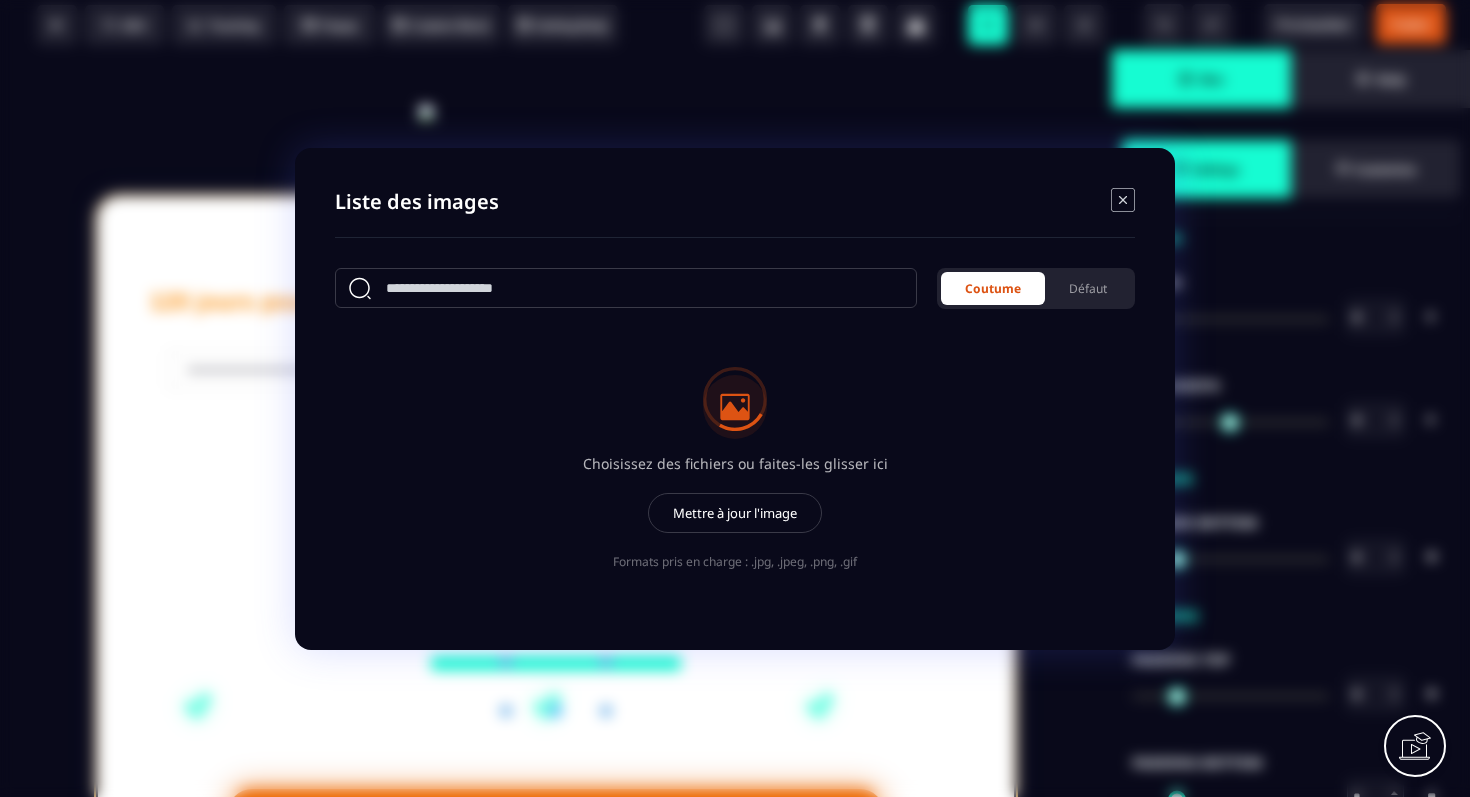 type on "*" 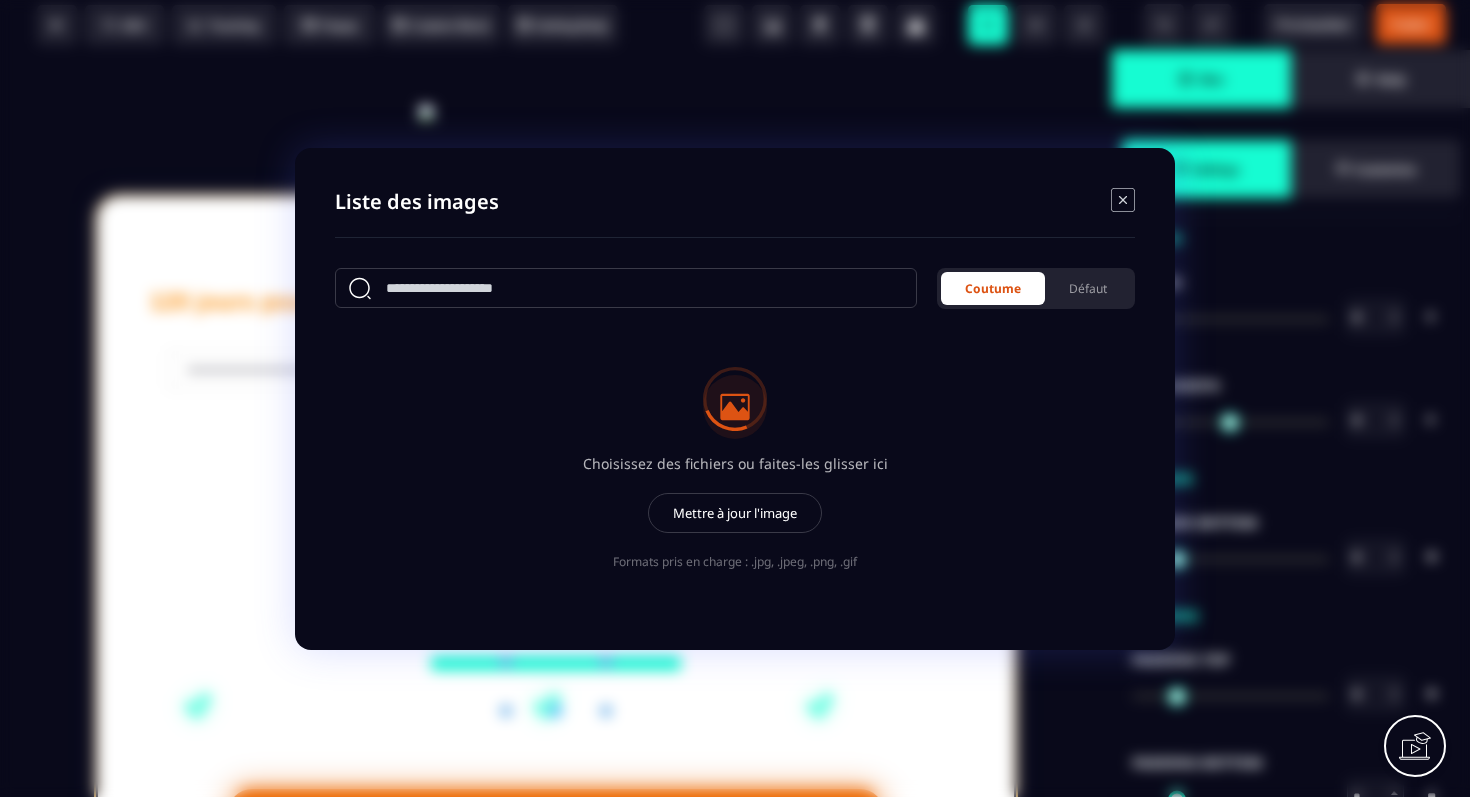 type on "*" 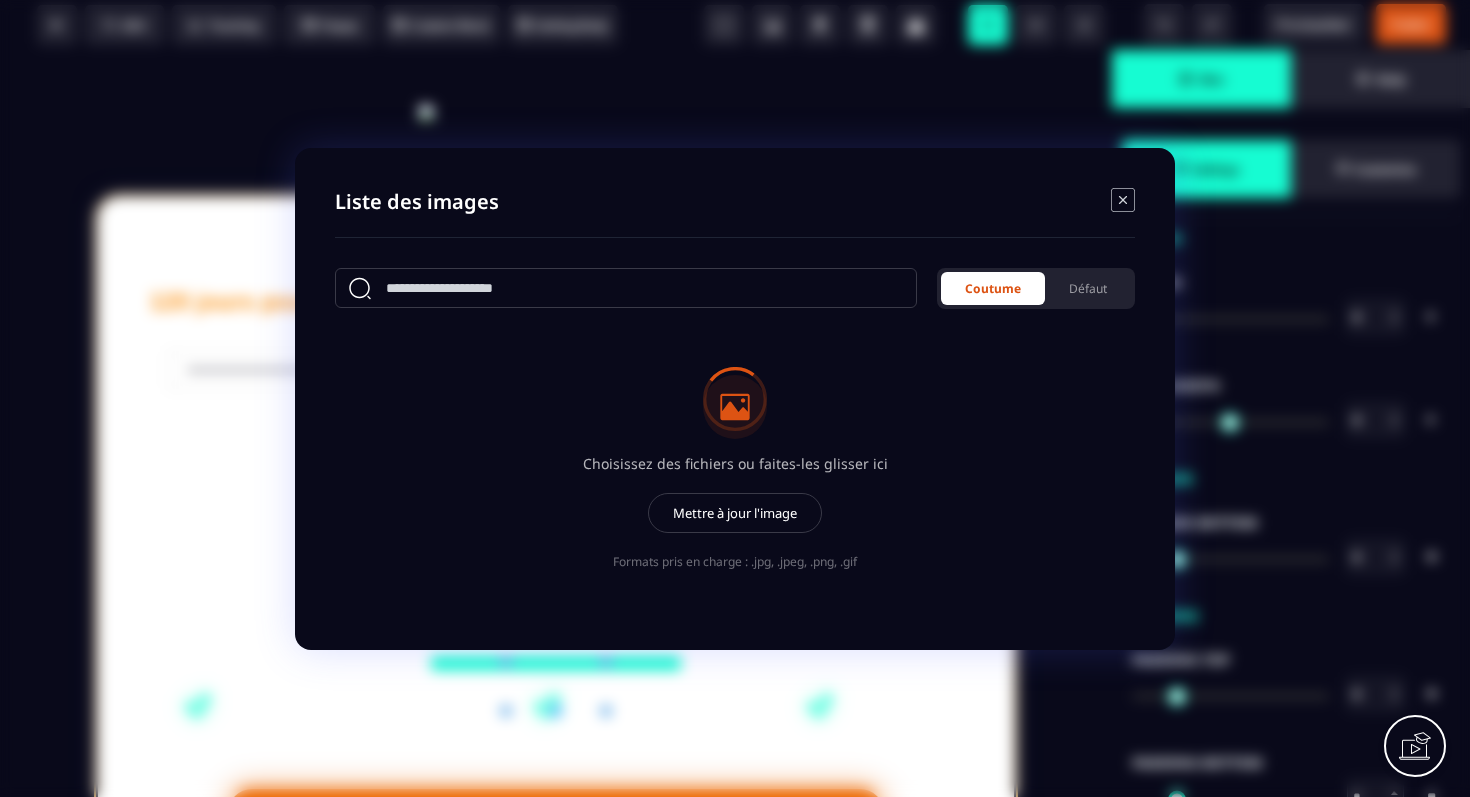 select on "**" 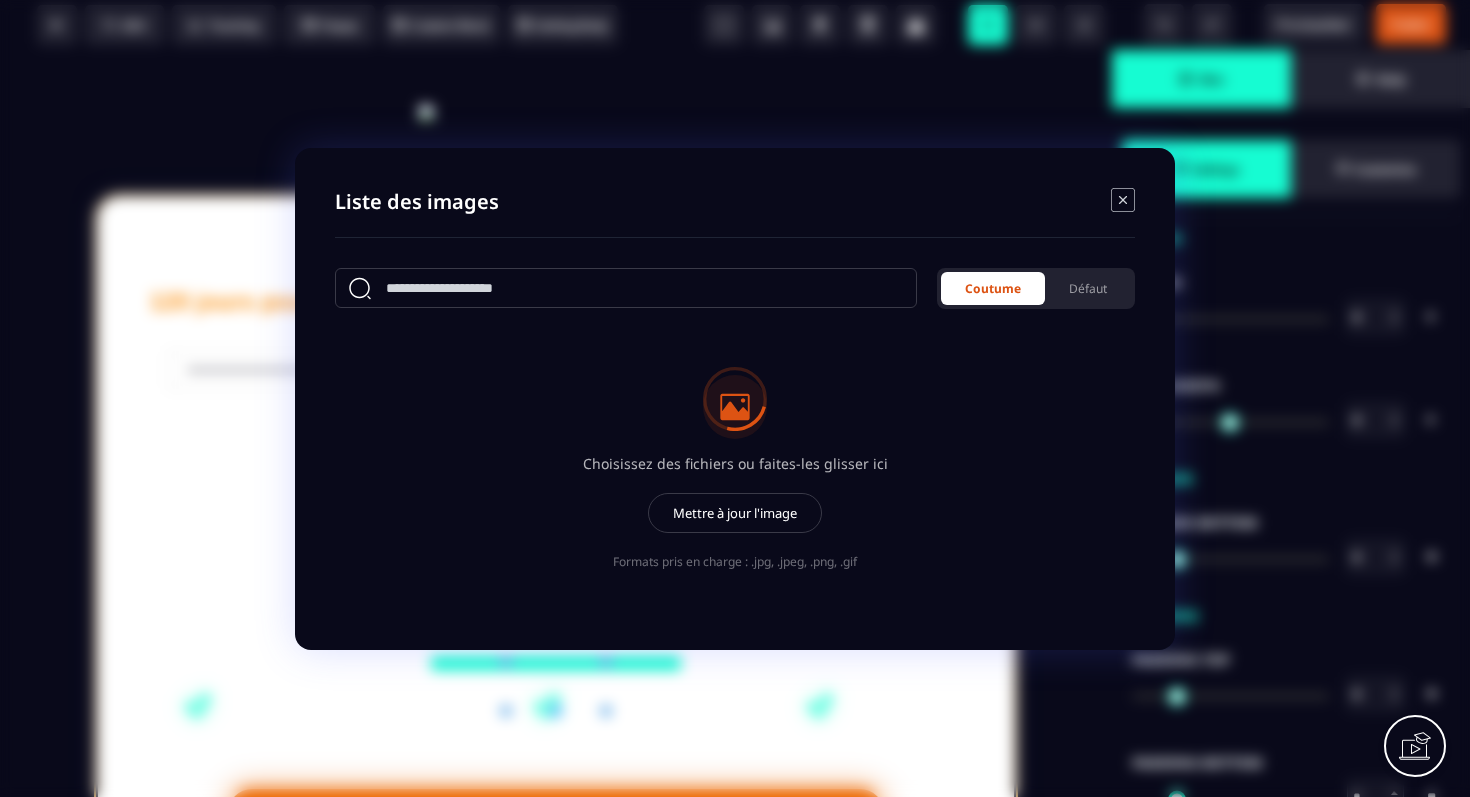 type on "*" 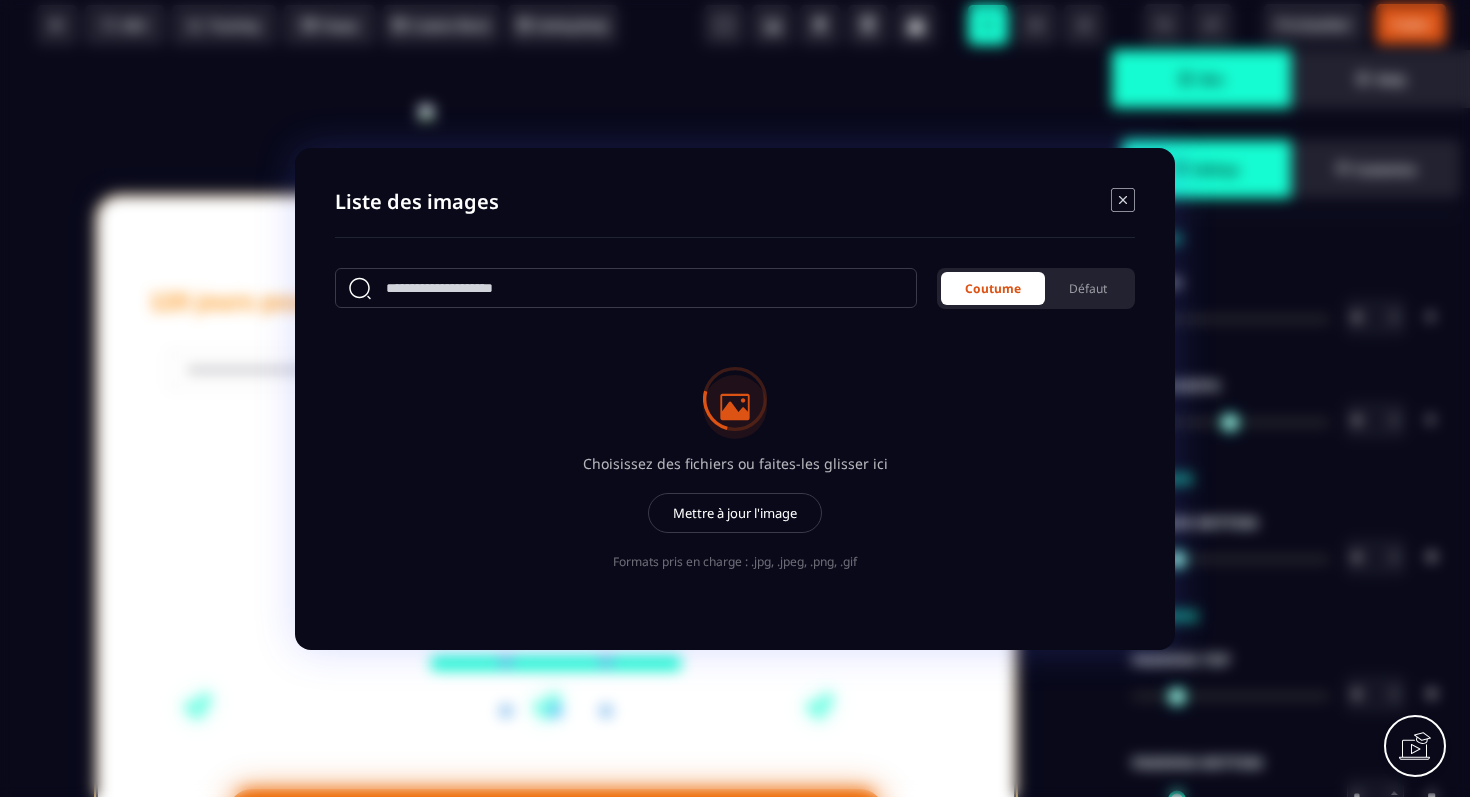 type on "*" 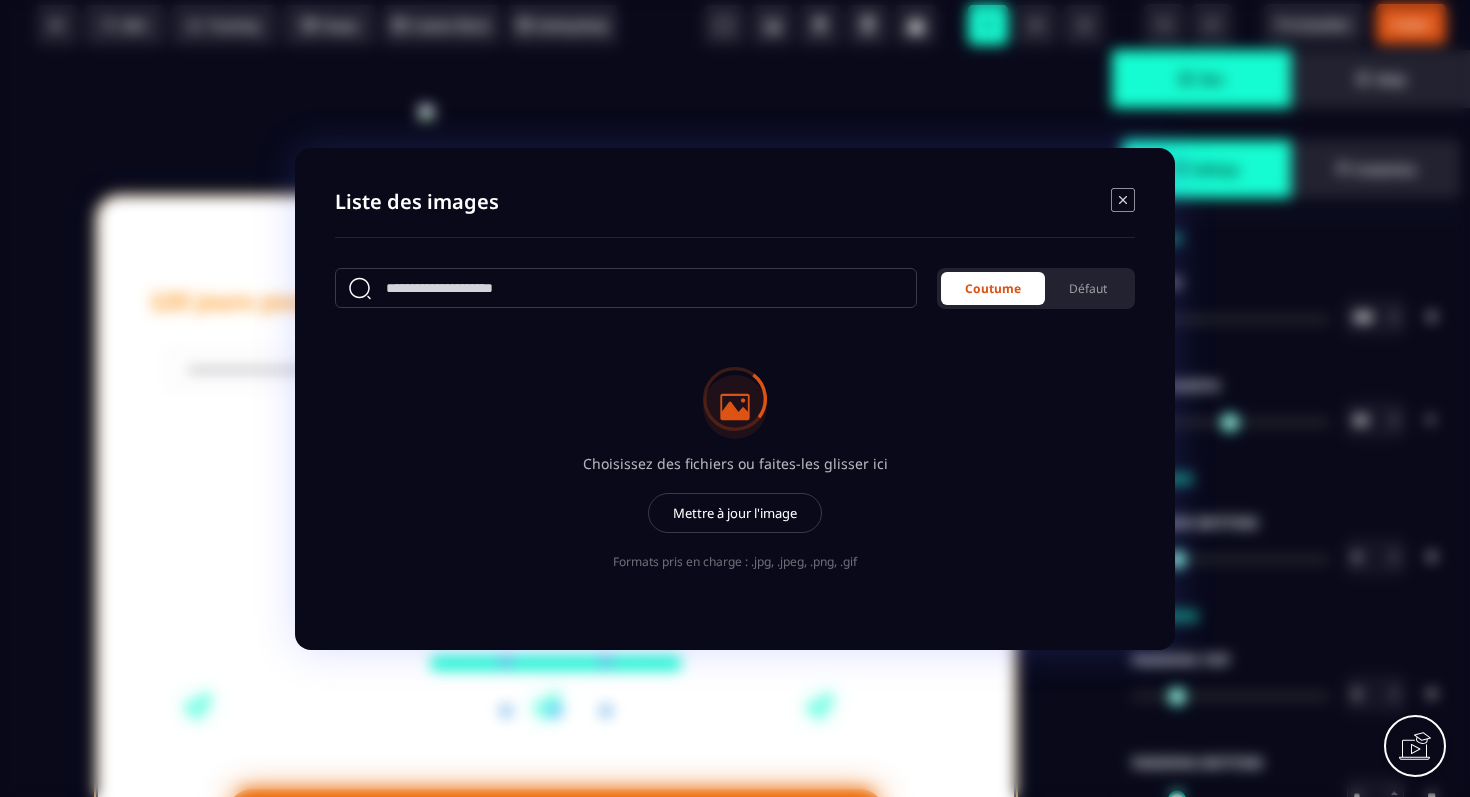 scroll, scrollTop: 0, scrollLeft: 0, axis: both 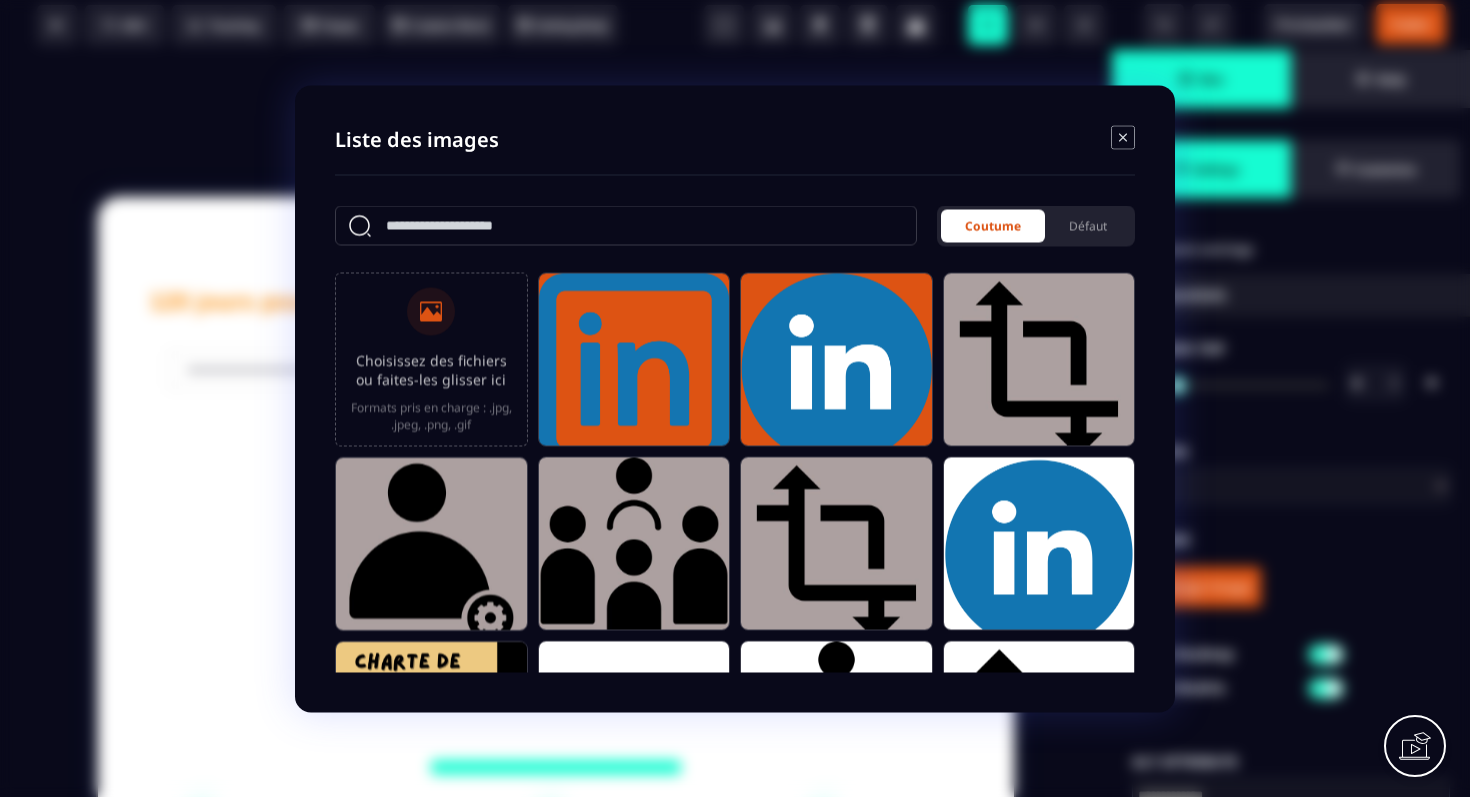 click on "Choisissez des fichiers ou faites-les glisser ici" at bounding box center [431, 369] 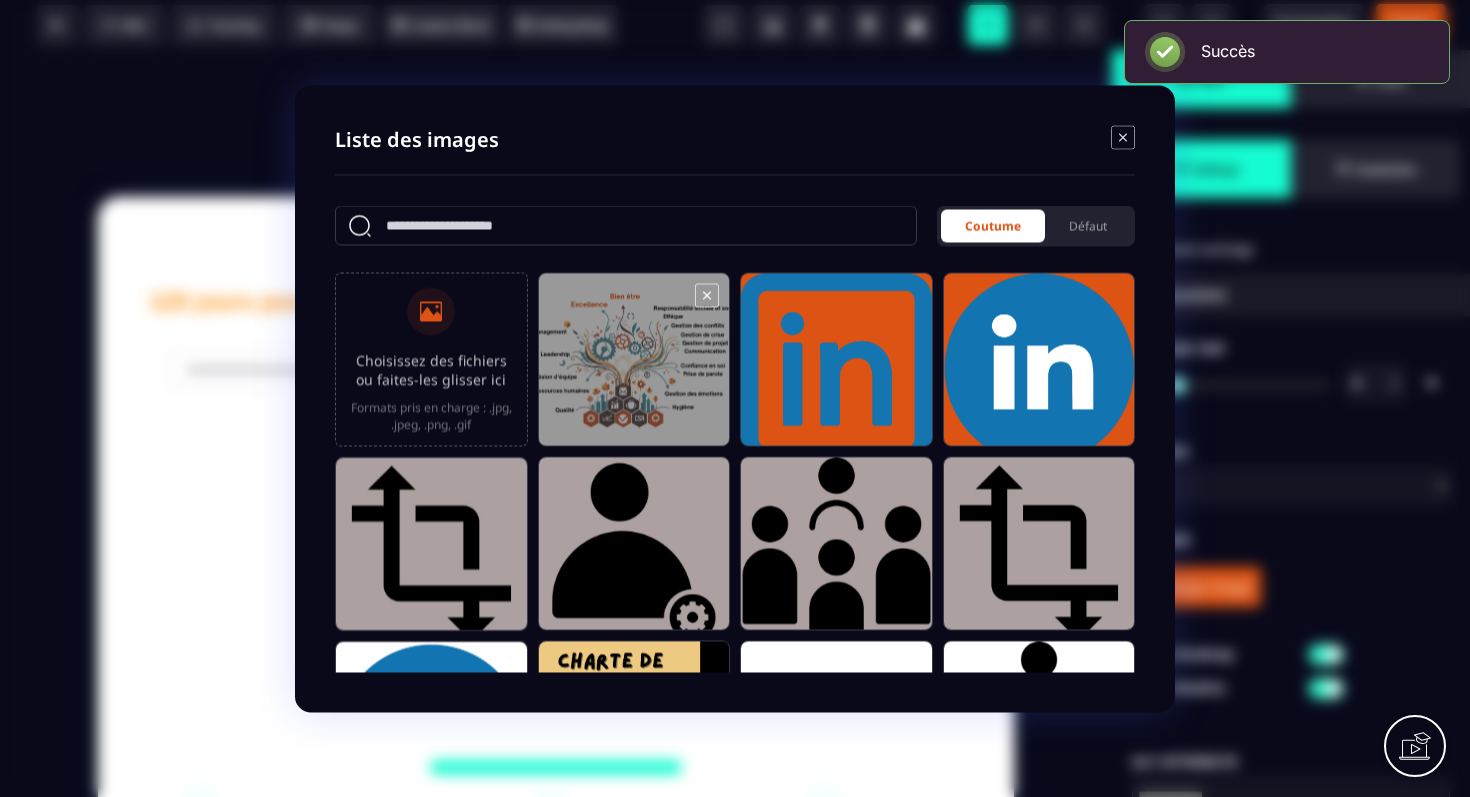 click at bounding box center [634, 368] 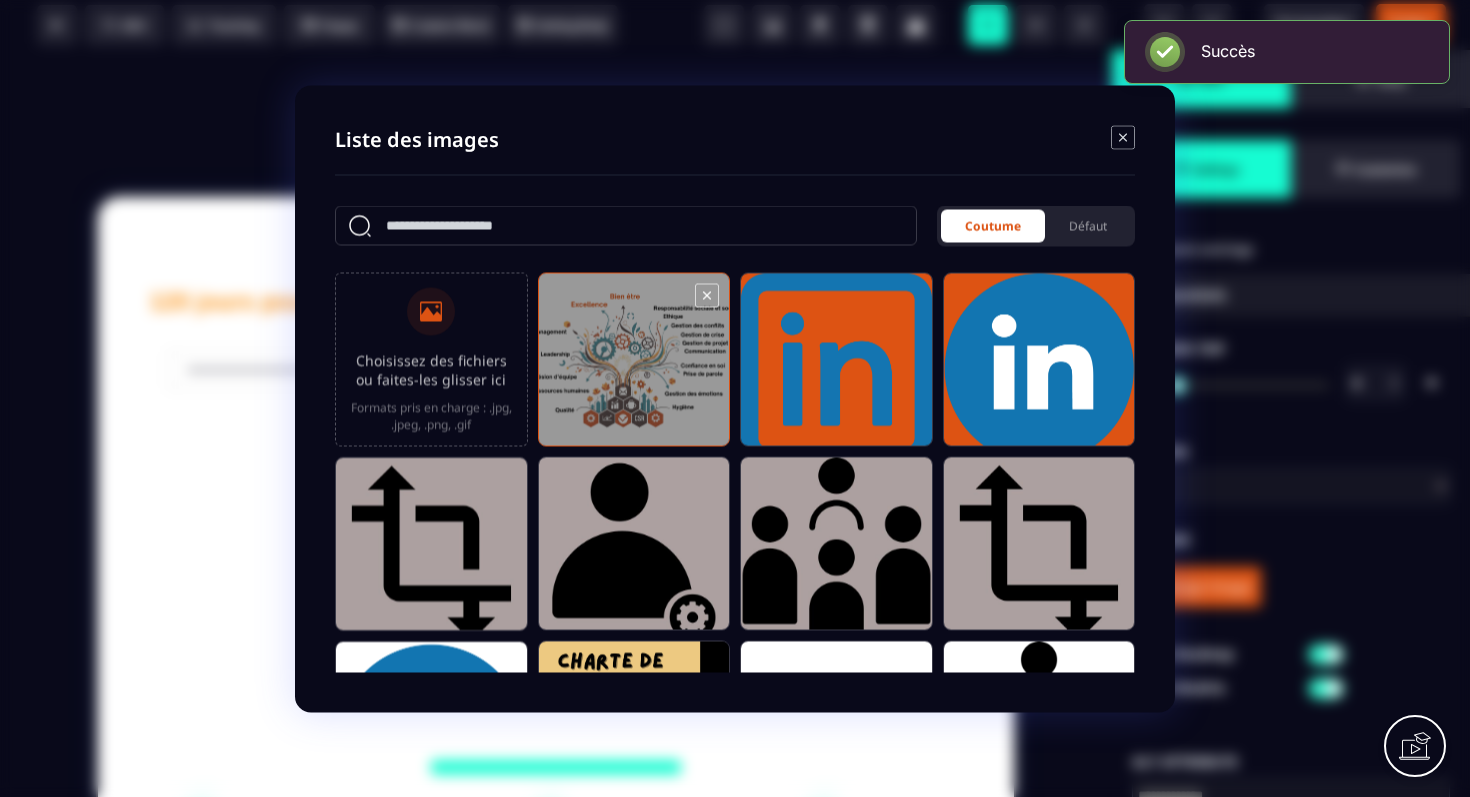 click at bounding box center [634, 368] 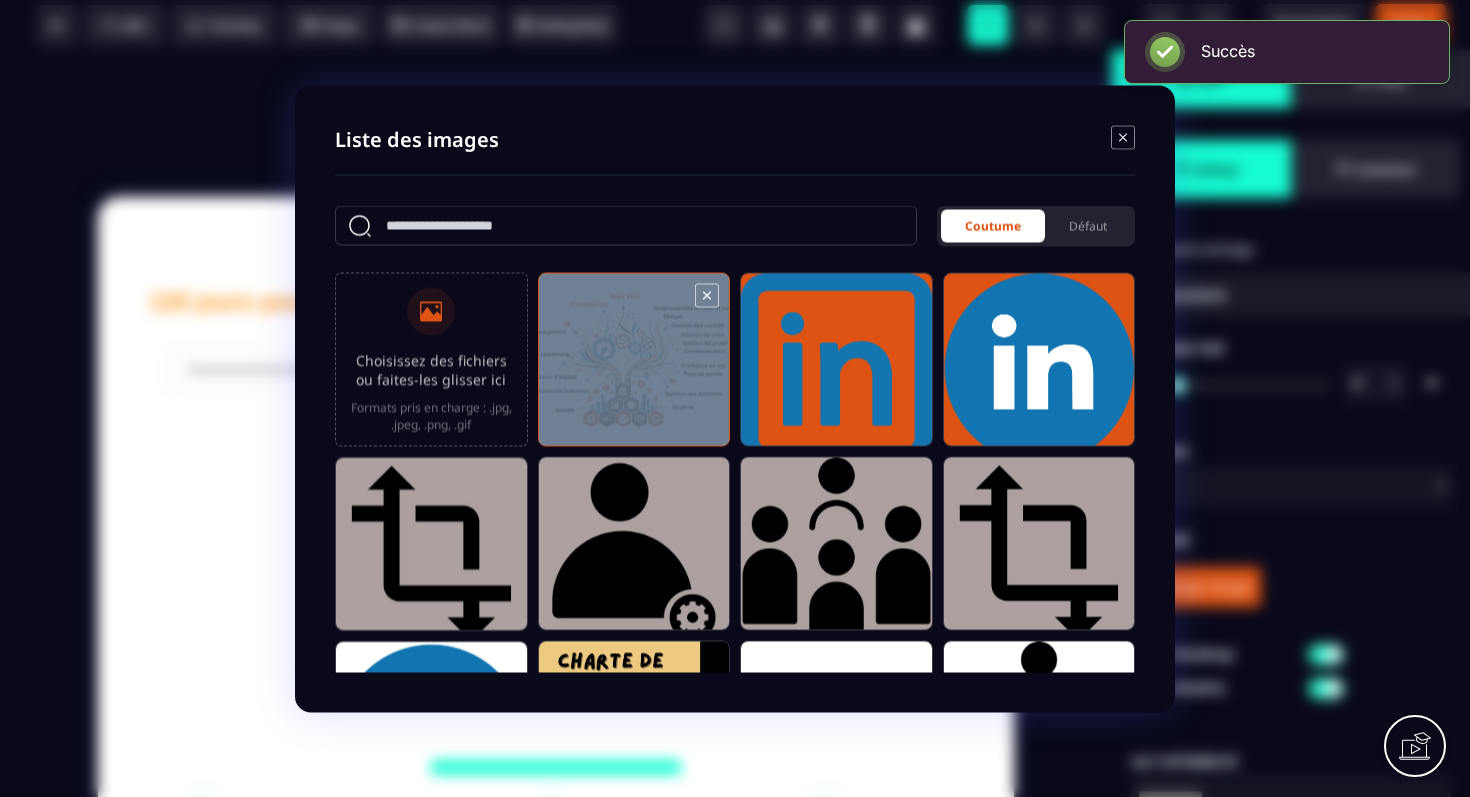 click at bounding box center (634, 368) 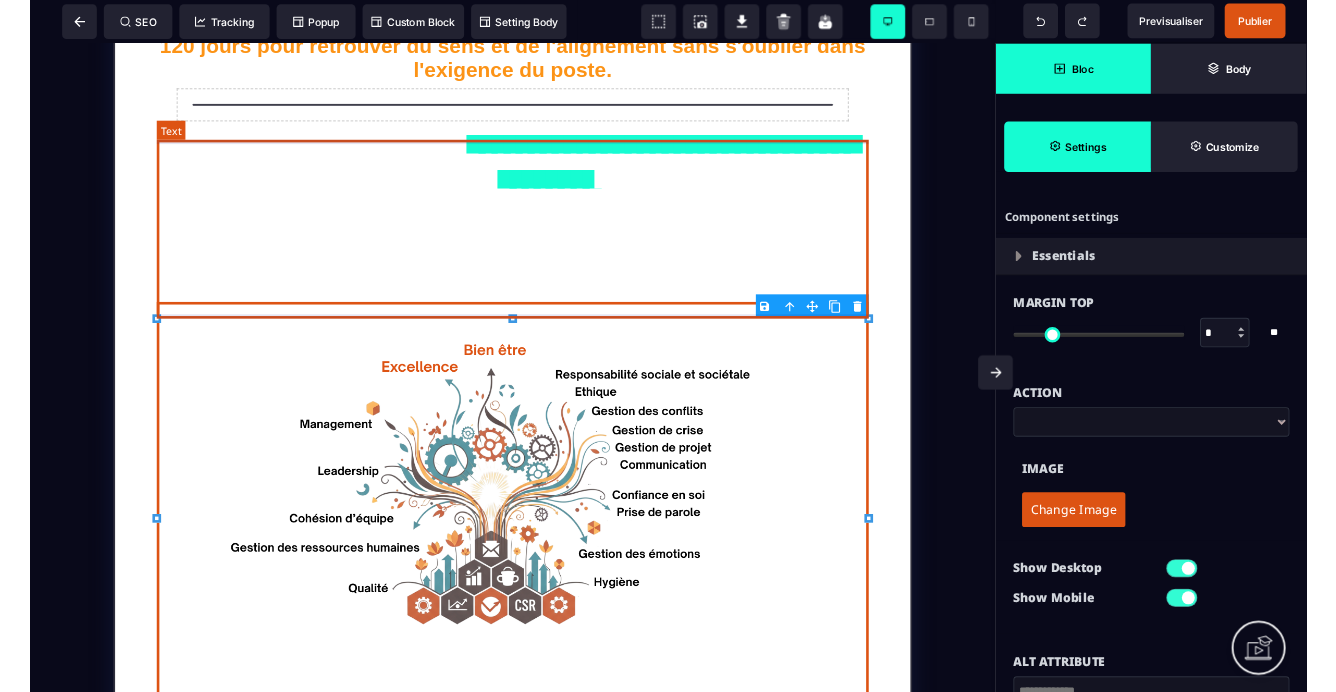 scroll, scrollTop: 240, scrollLeft: 0, axis: vertical 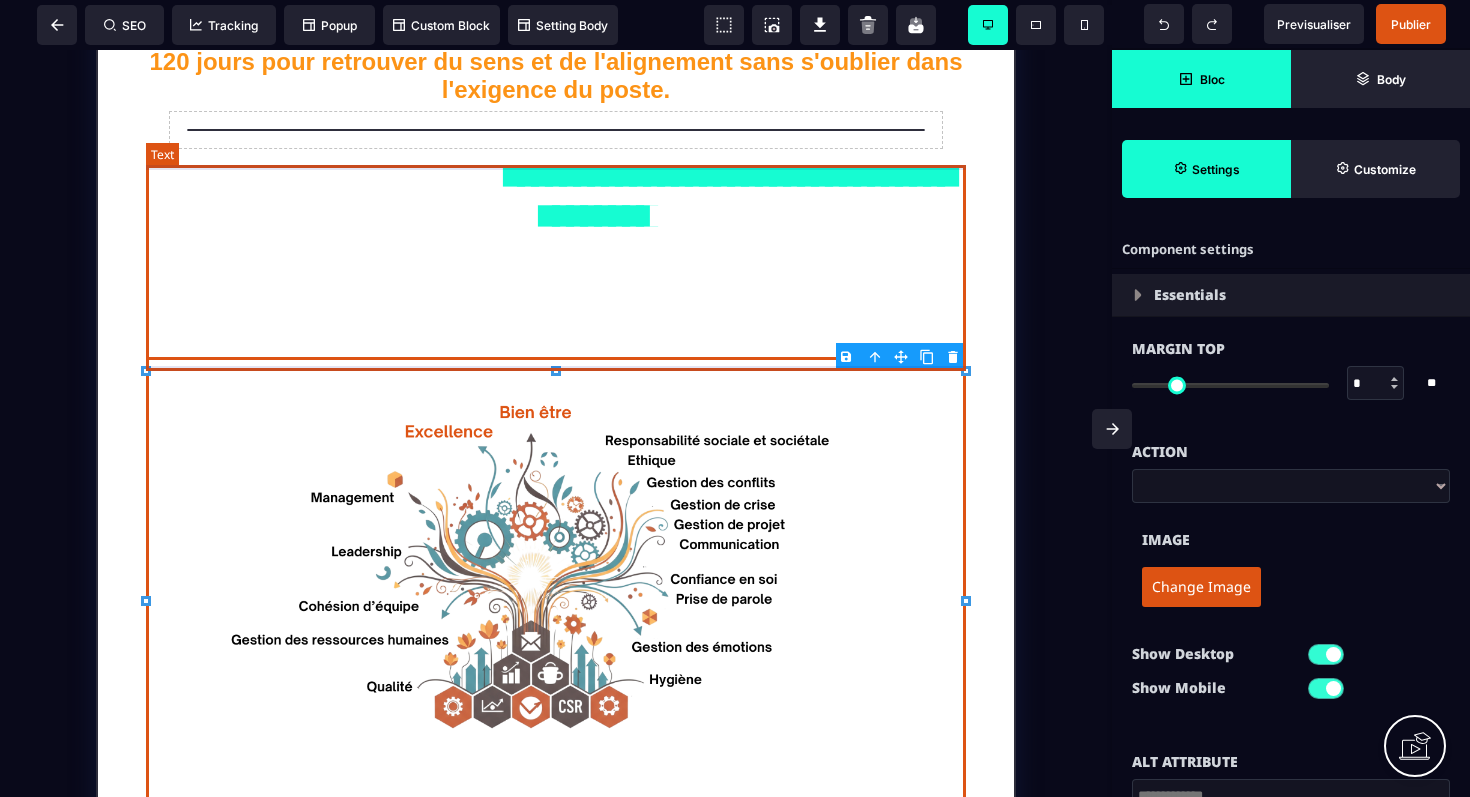 click on "**********" at bounding box center (556, 254) 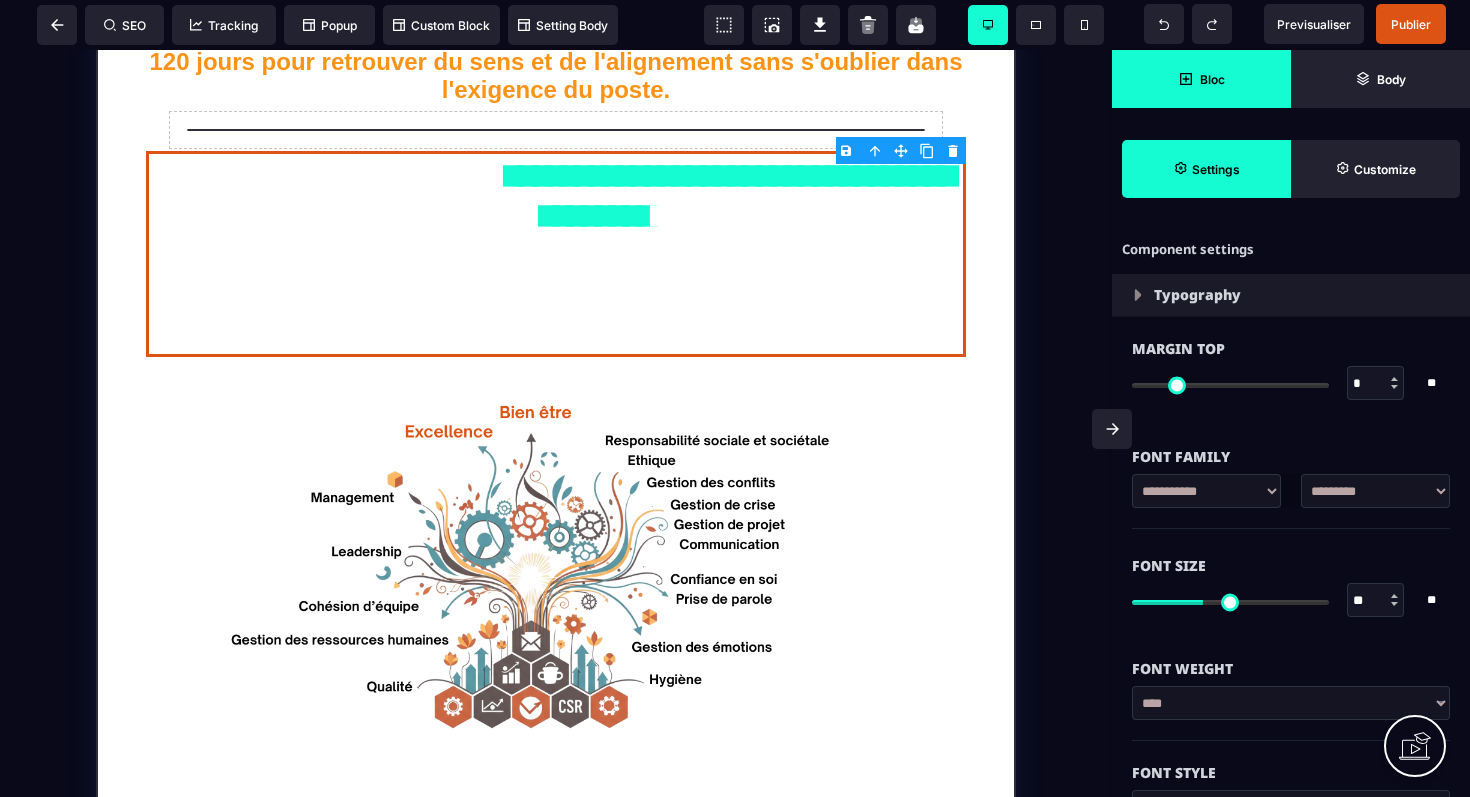 click on "B I U S
A *******
Column
SEO
Tracking" at bounding box center (735, 398) 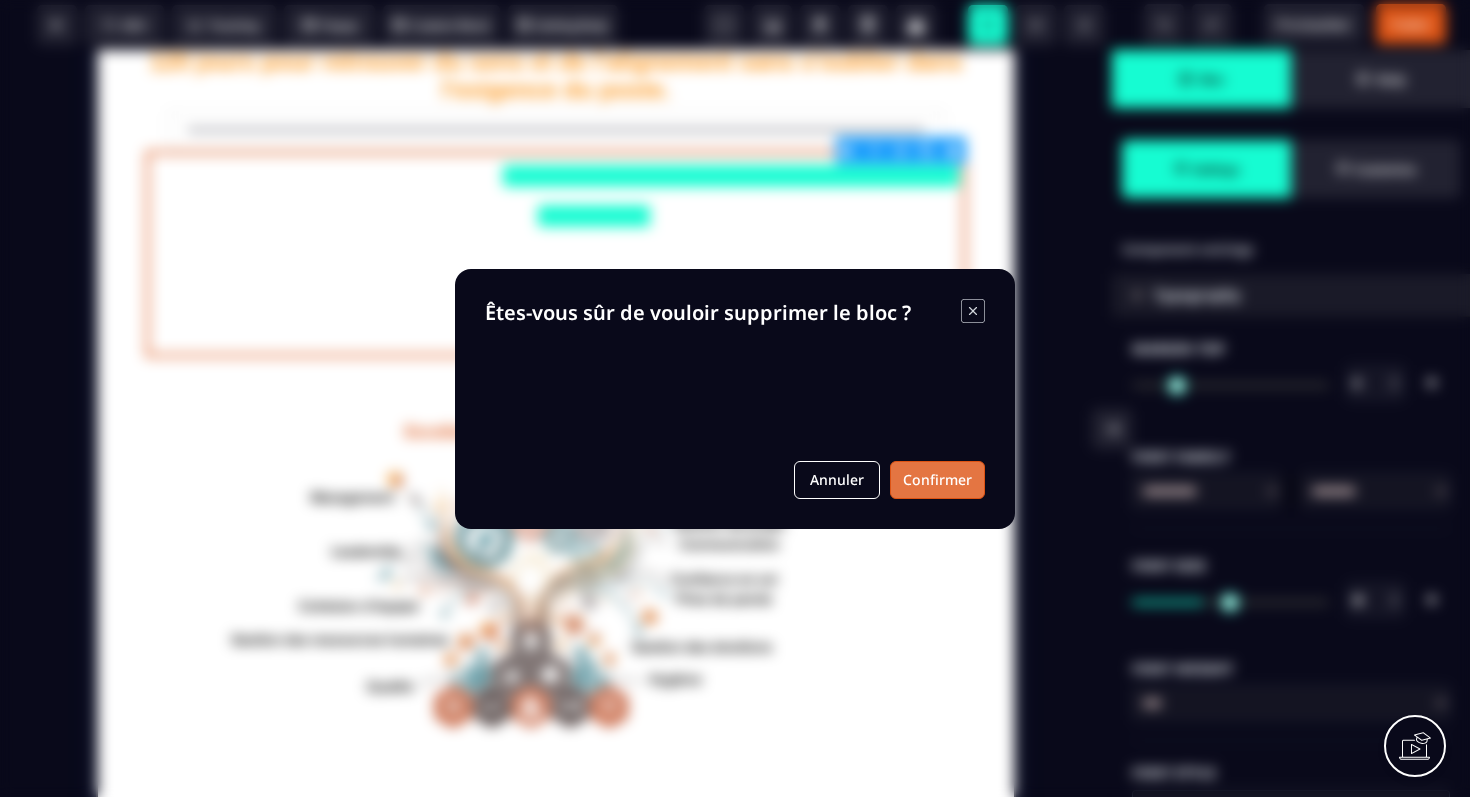 click on "Confirmer" at bounding box center (937, 480) 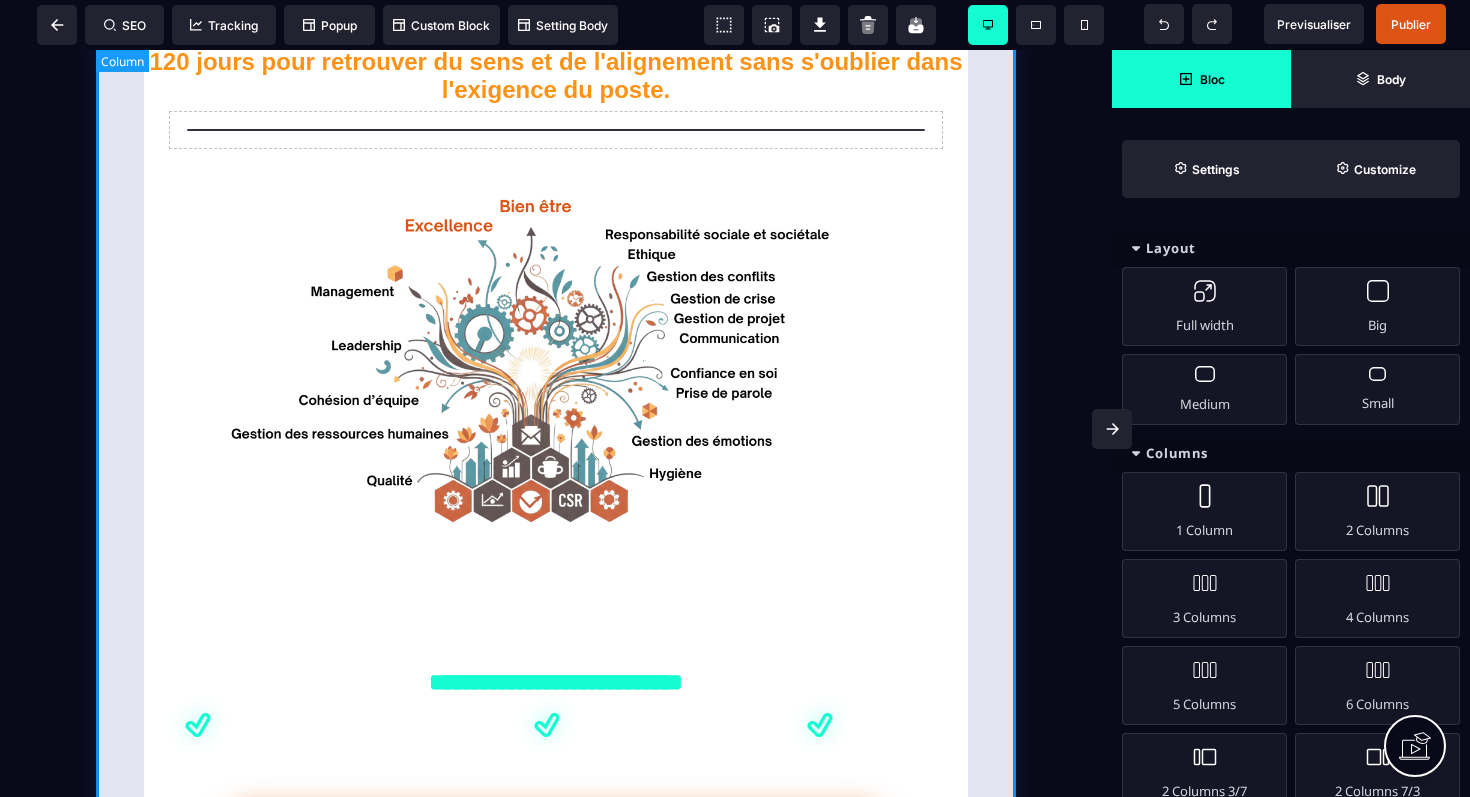click on "**********" at bounding box center [556, 499] 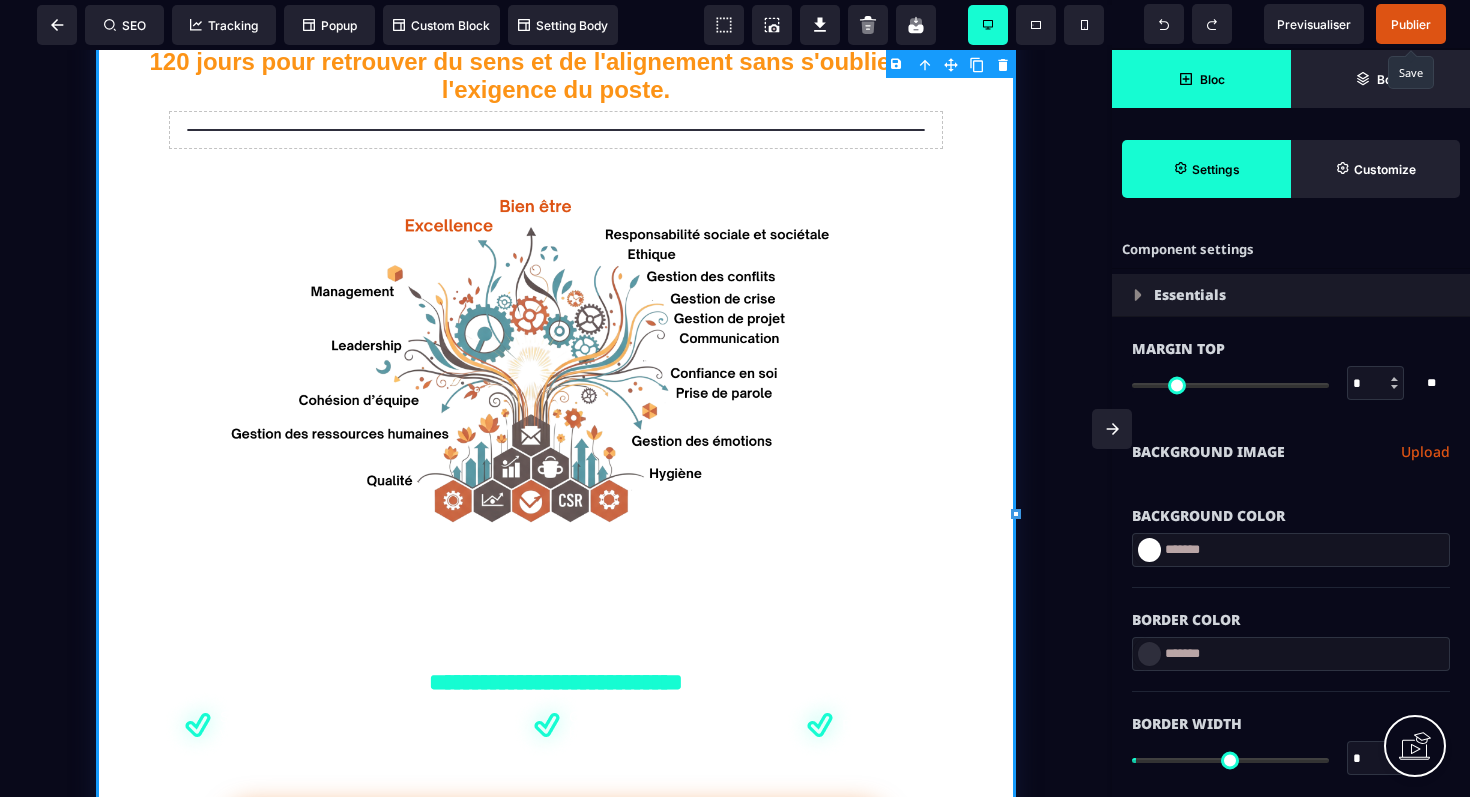 click on "Publier" at bounding box center [1411, 24] 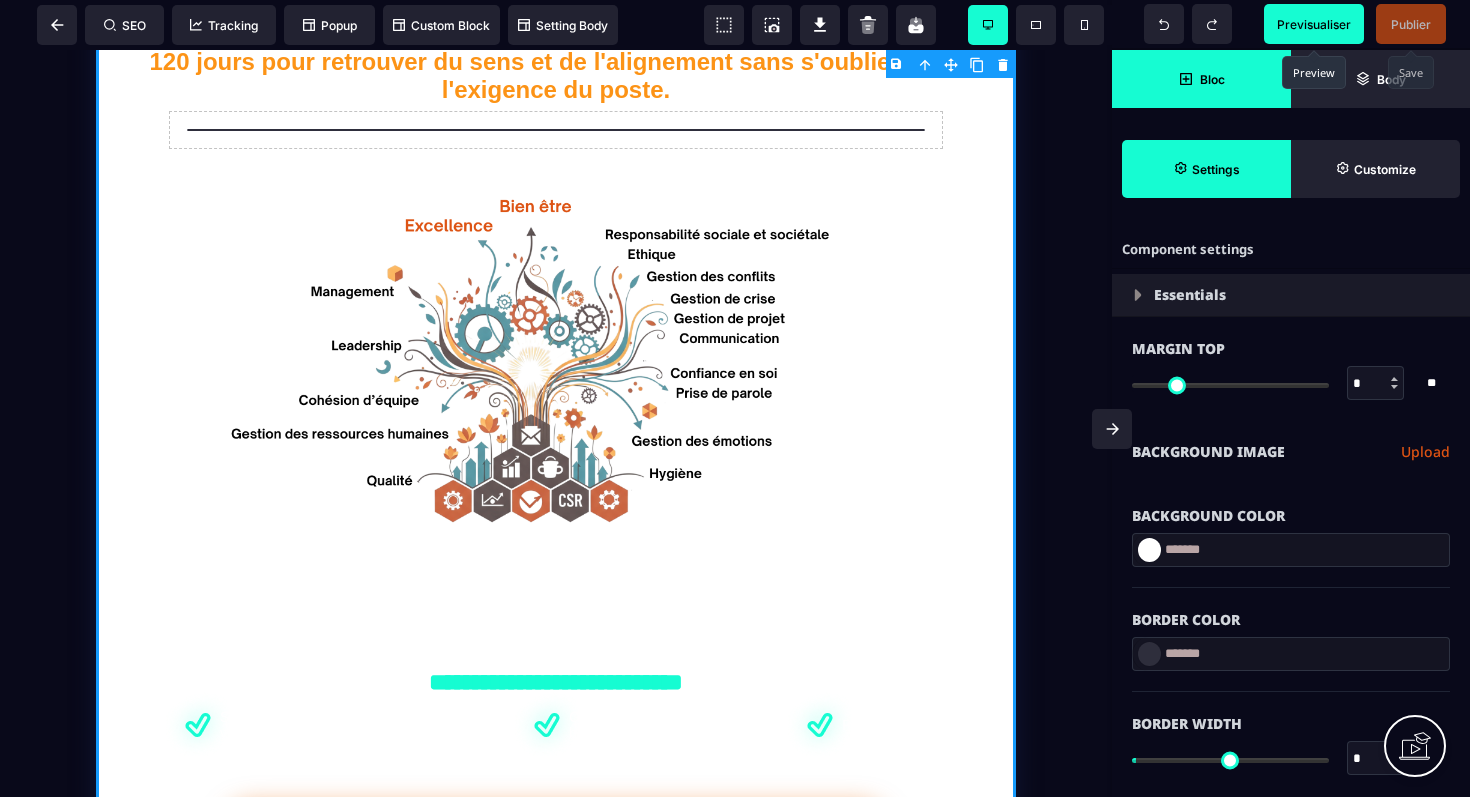 click on "Previsualiser" at bounding box center (1314, 24) 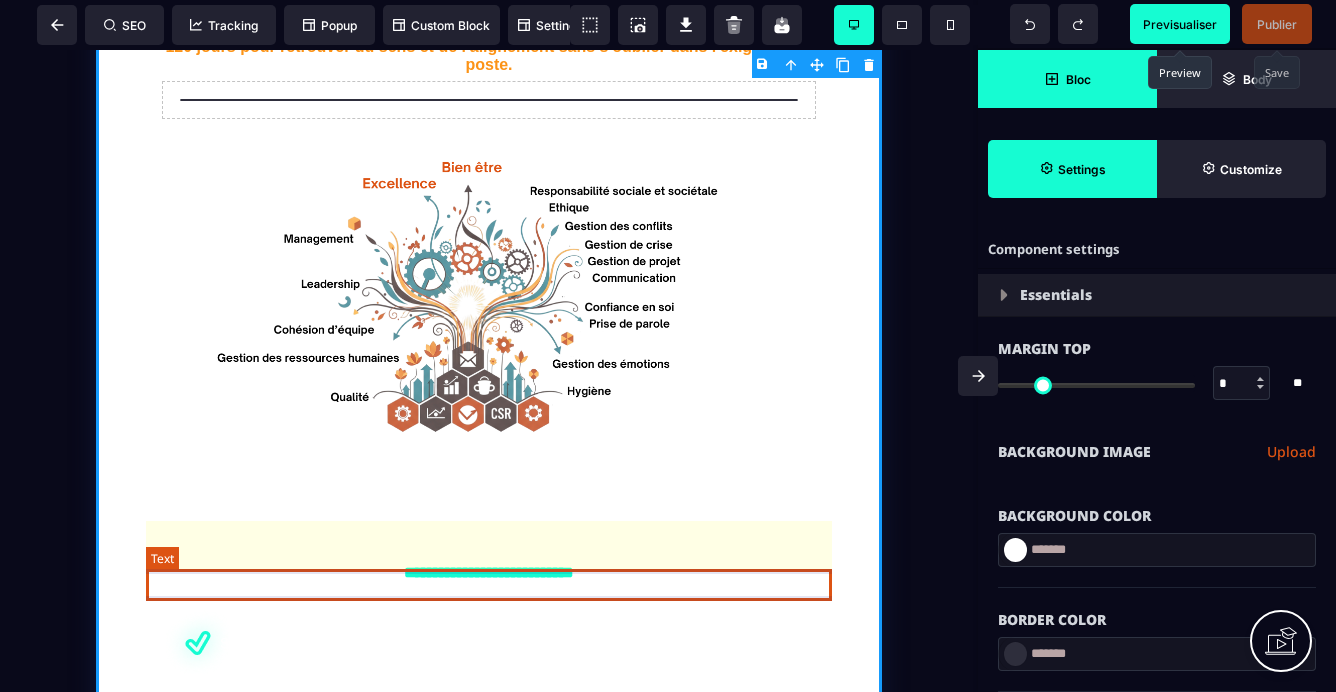 click on "**********" at bounding box center [489, 575] 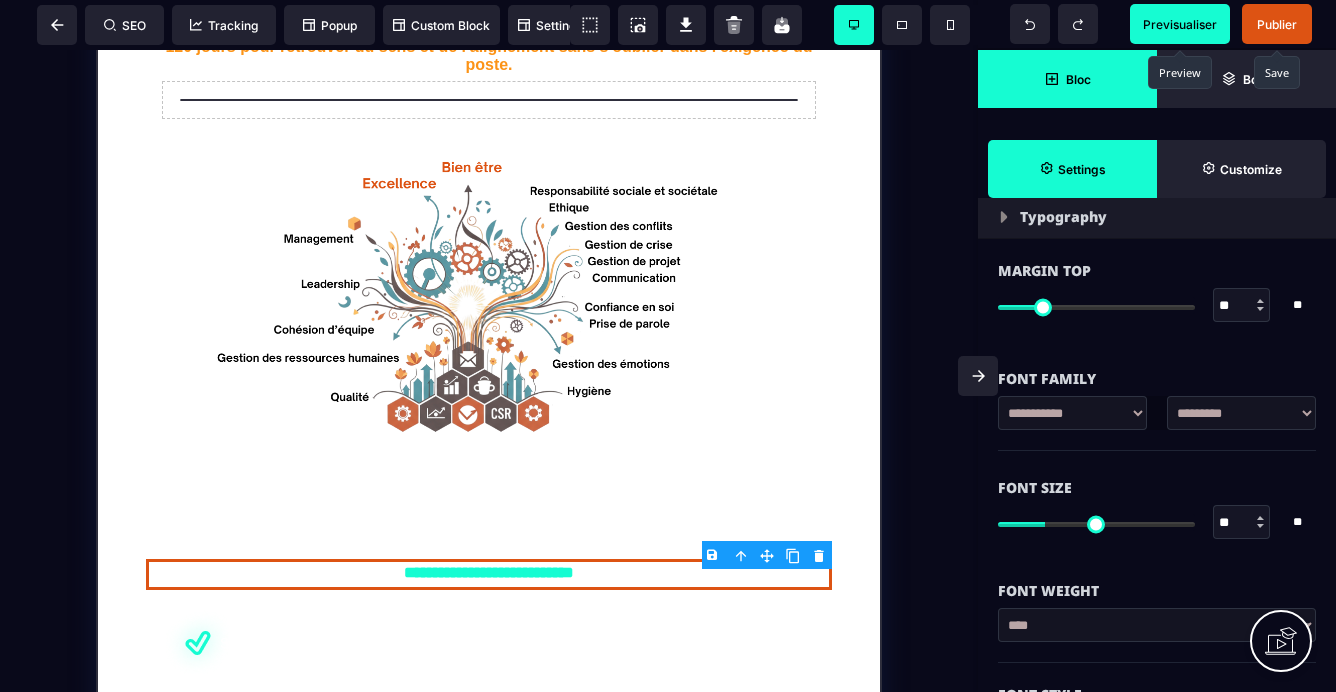 scroll, scrollTop: 87, scrollLeft: 0, axis: vertical 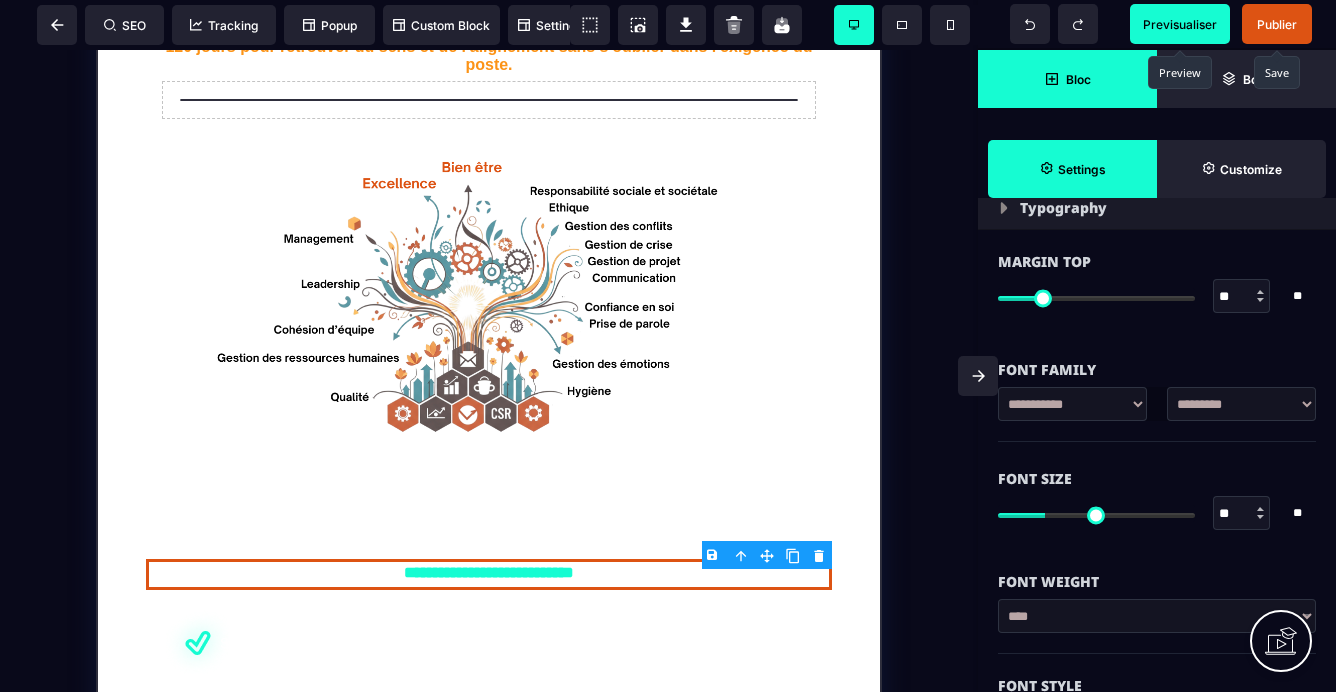 click on "**********" at bounding box center (1241, 404) 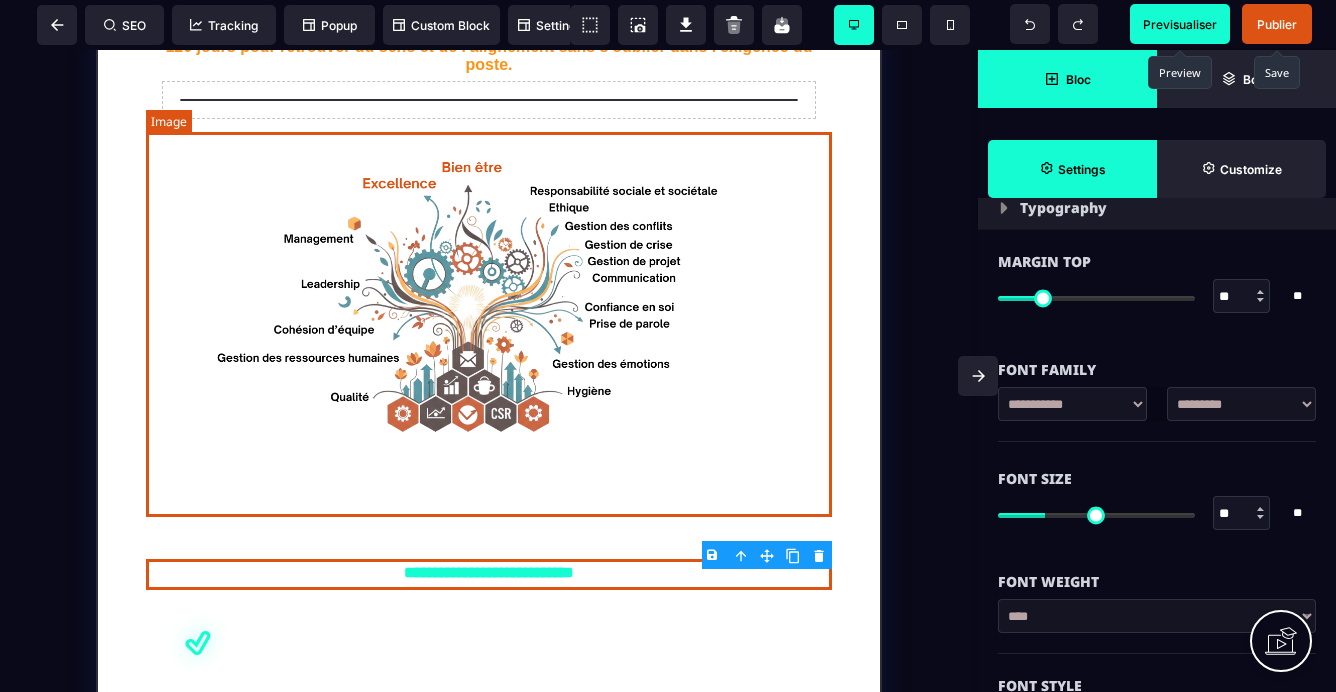 click at bounding box center (489, 314) 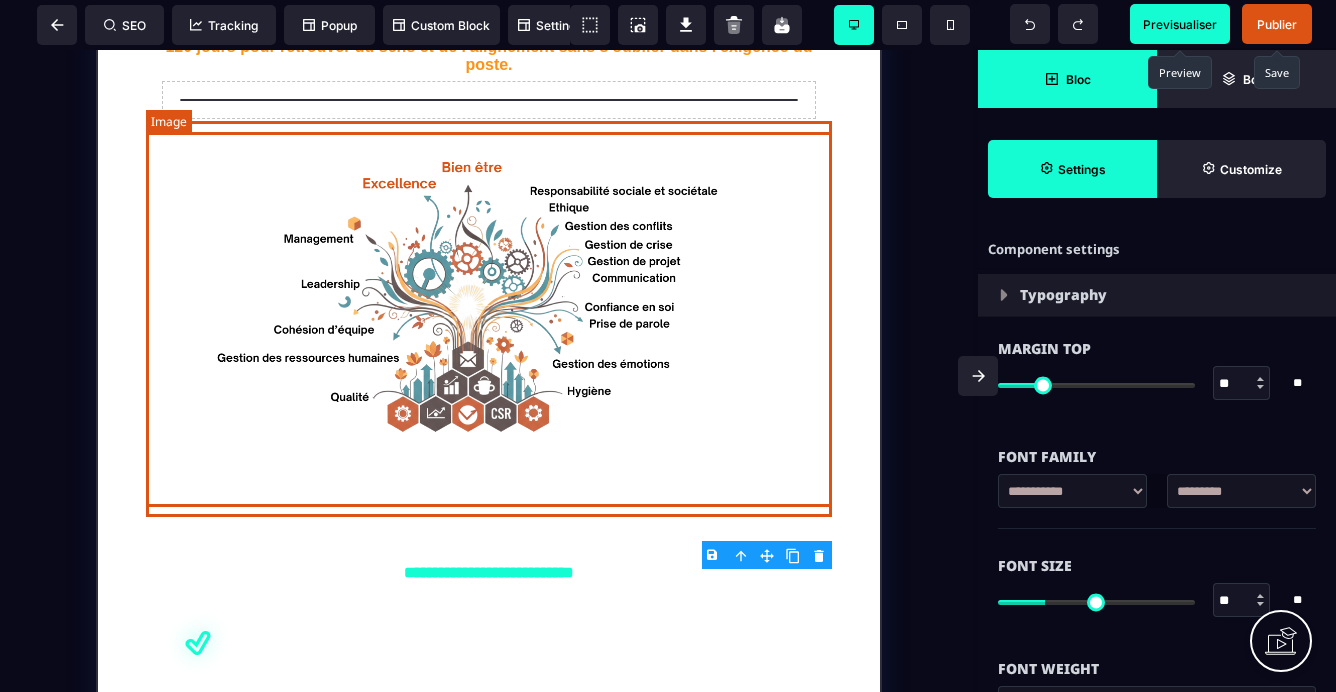 select 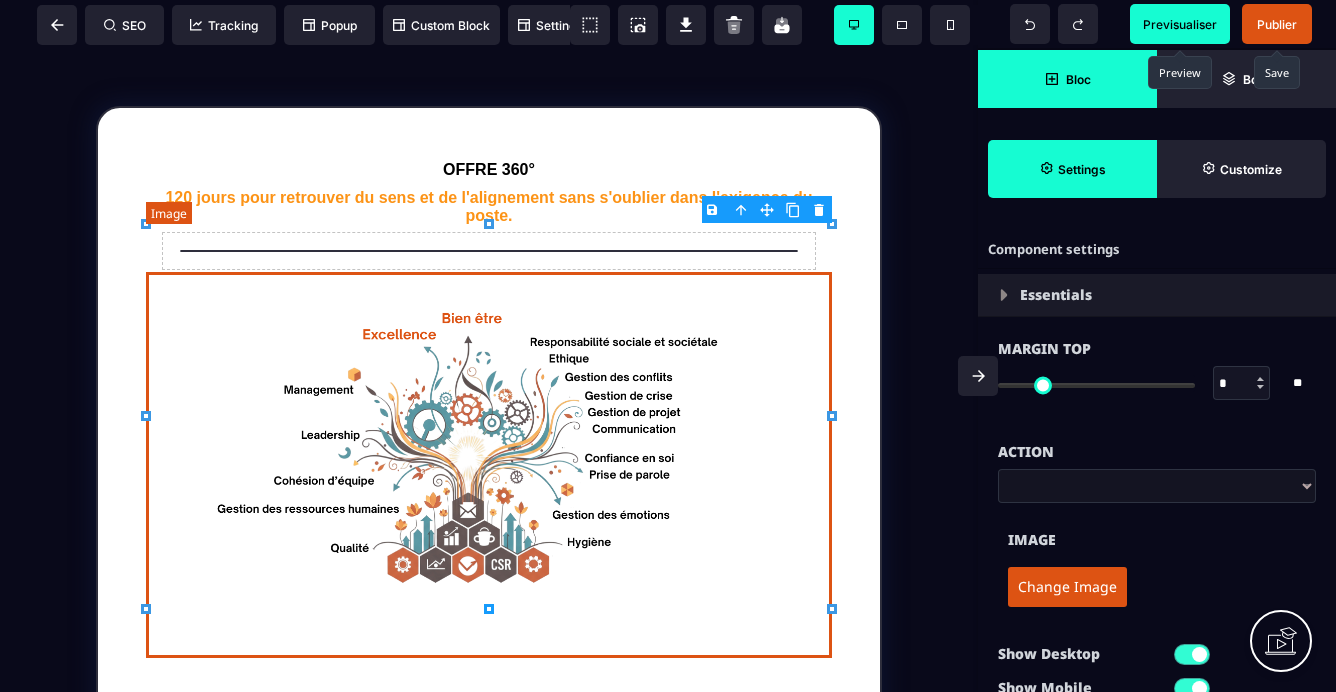 scroll, scrollTop: 74, scrollLeft: 0, axis: vertical 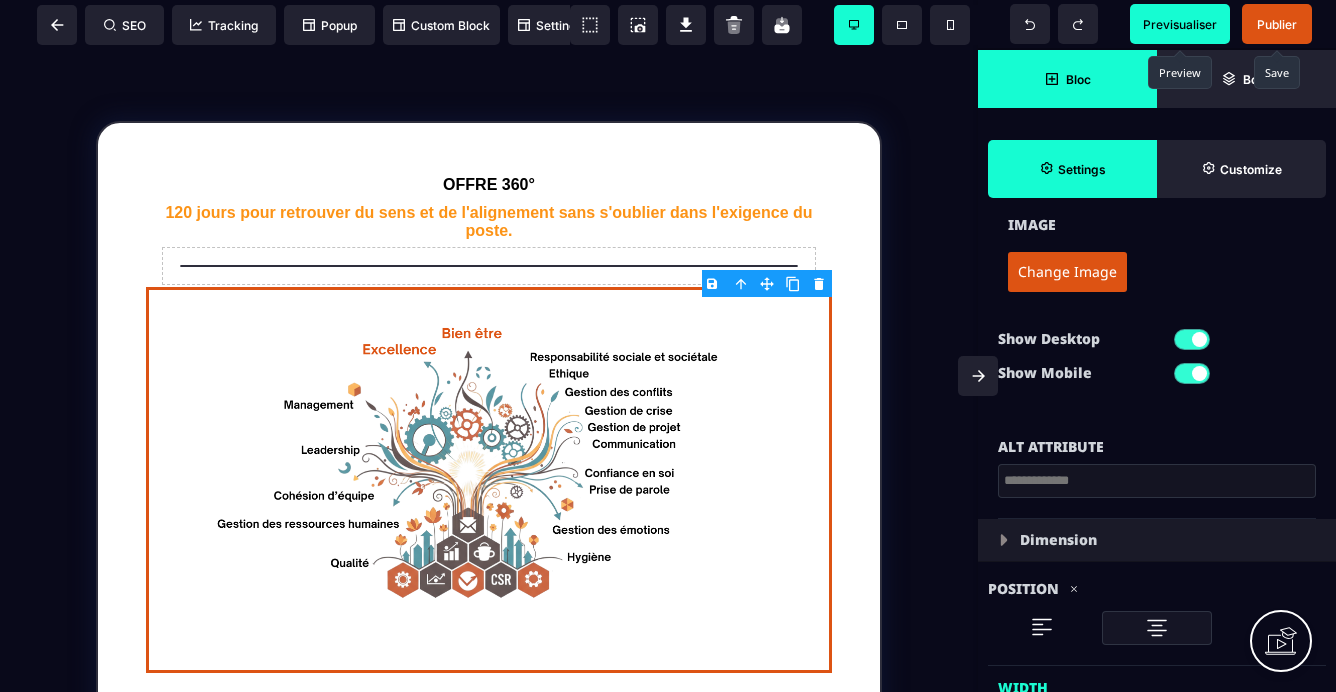click on "Change Image" at bounding box center (1067, 272) 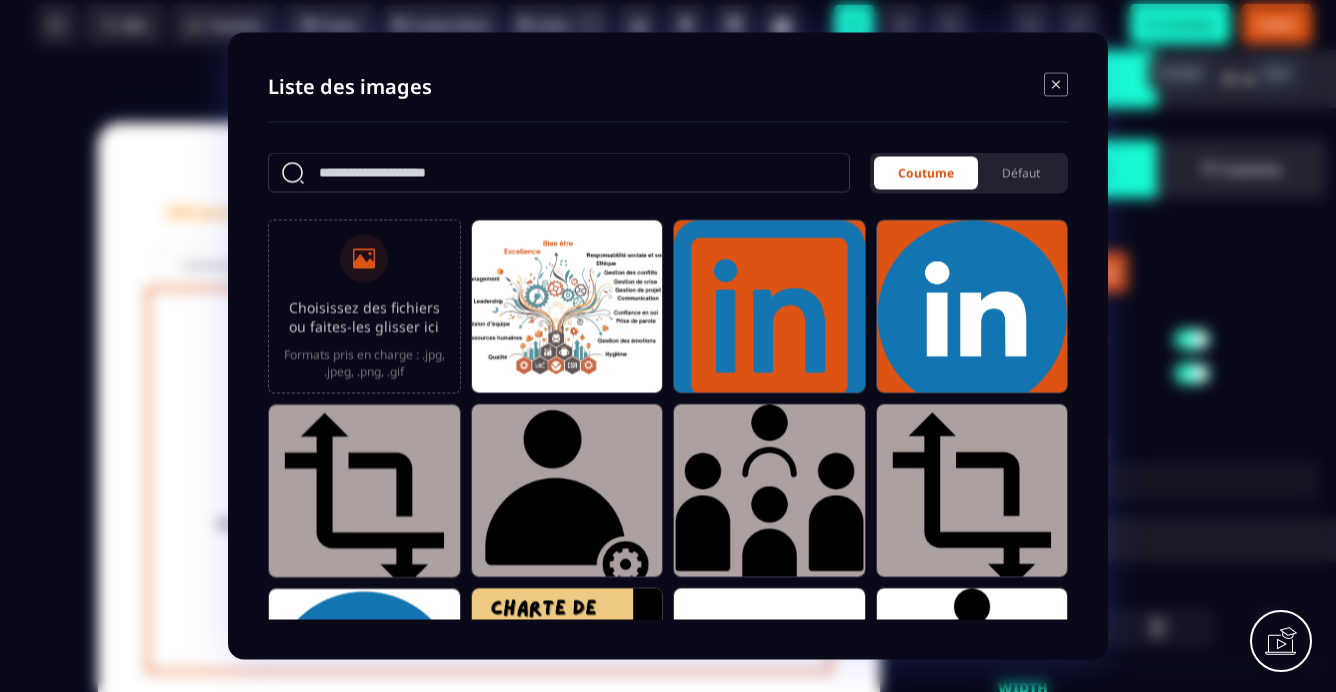 click on "Choisissez des fichiers ou faites-les glisser ici" at bounding box center [364, 316] 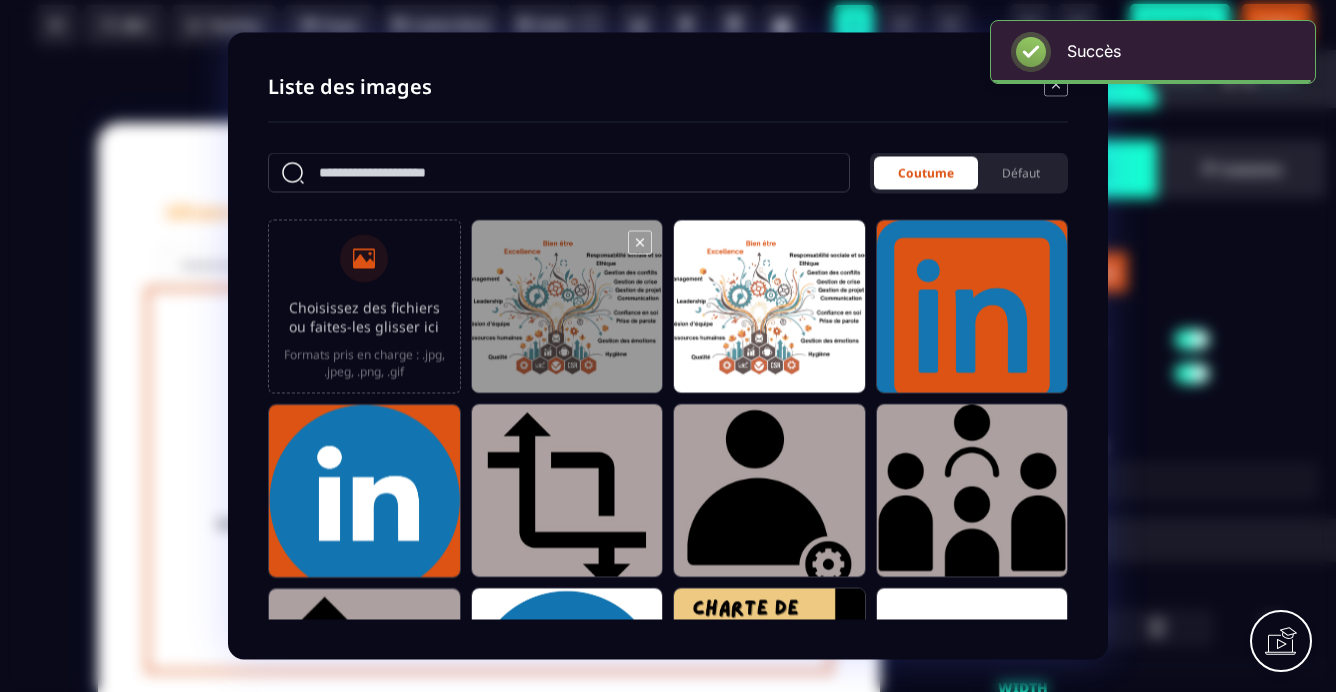click at bounding box center [567, 316] 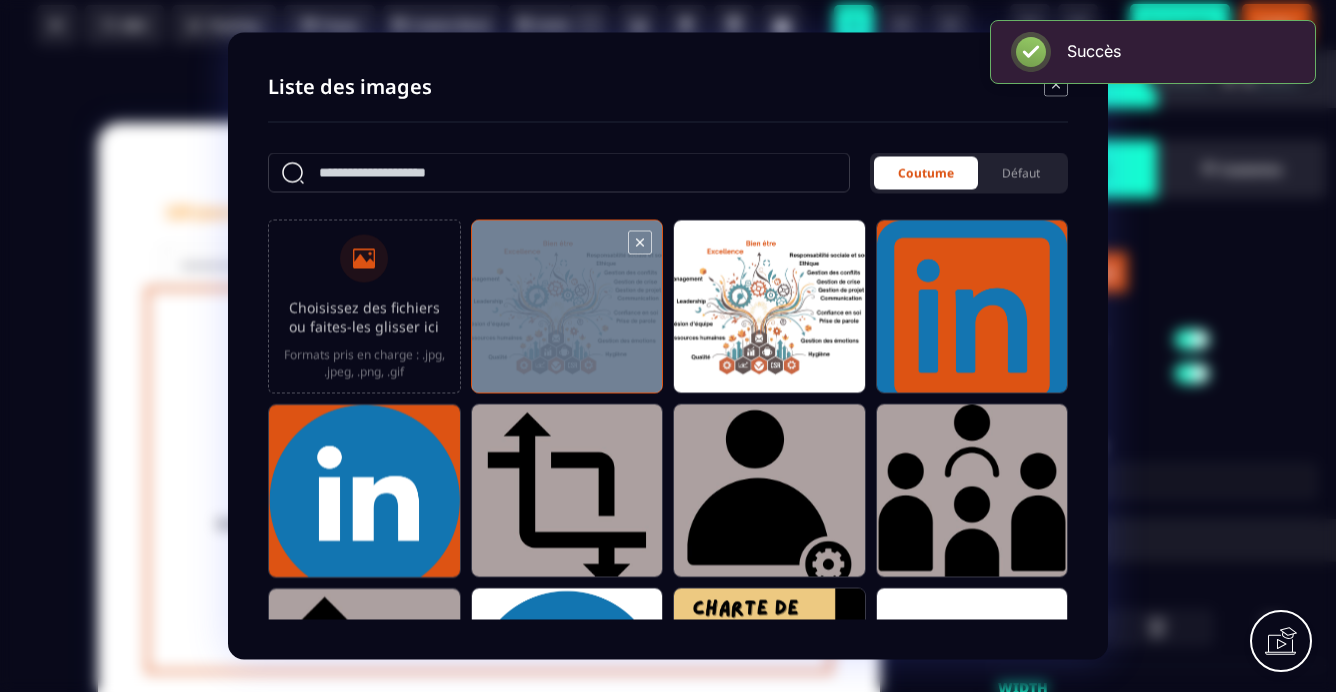 click at bounding box center (567, 316) 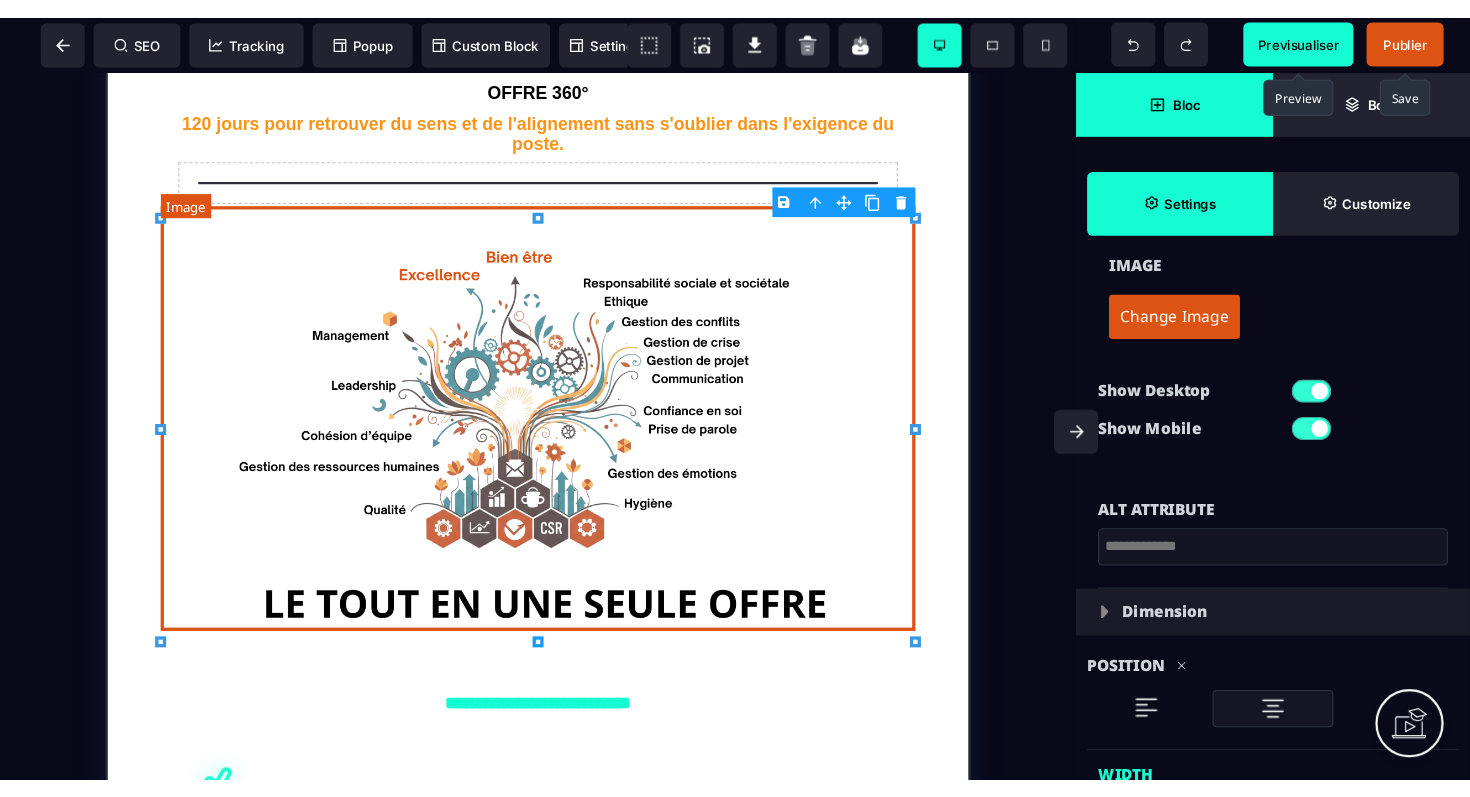 scroll, scrollTop: 186, scrollLeft: 0, axis: vertical 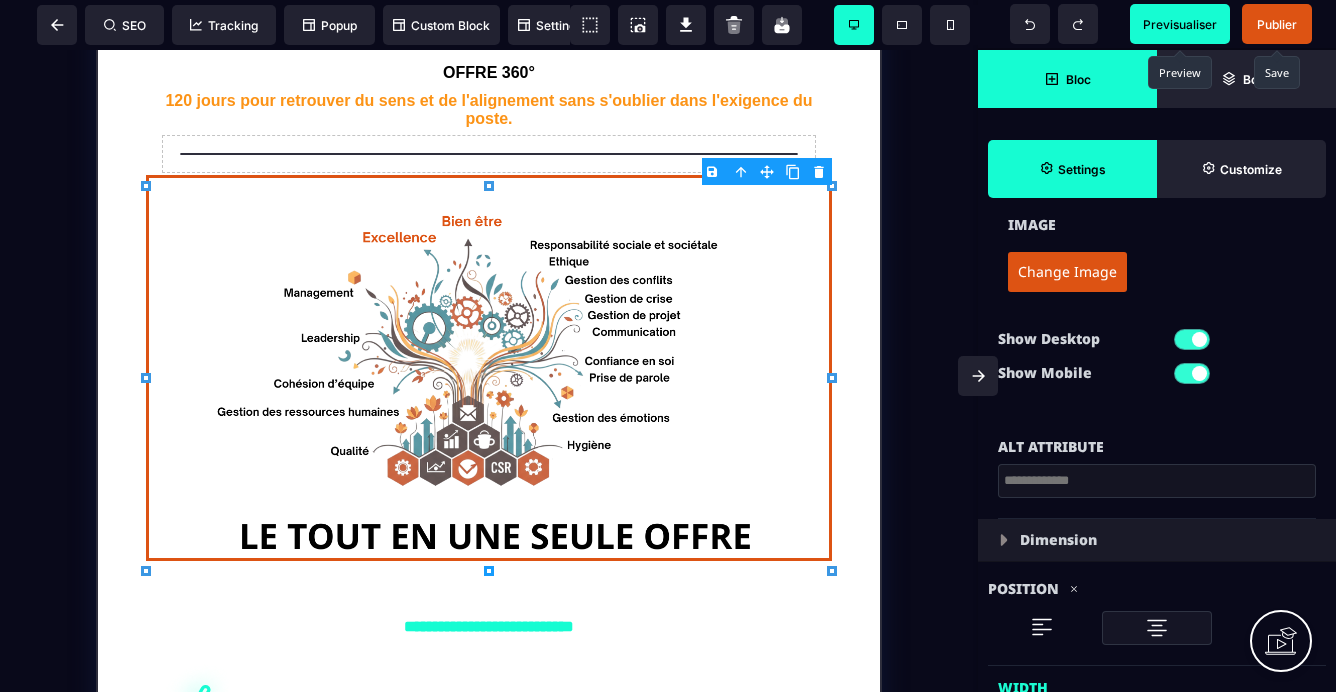 click on "Publier" at bounding box center [1277, 24] 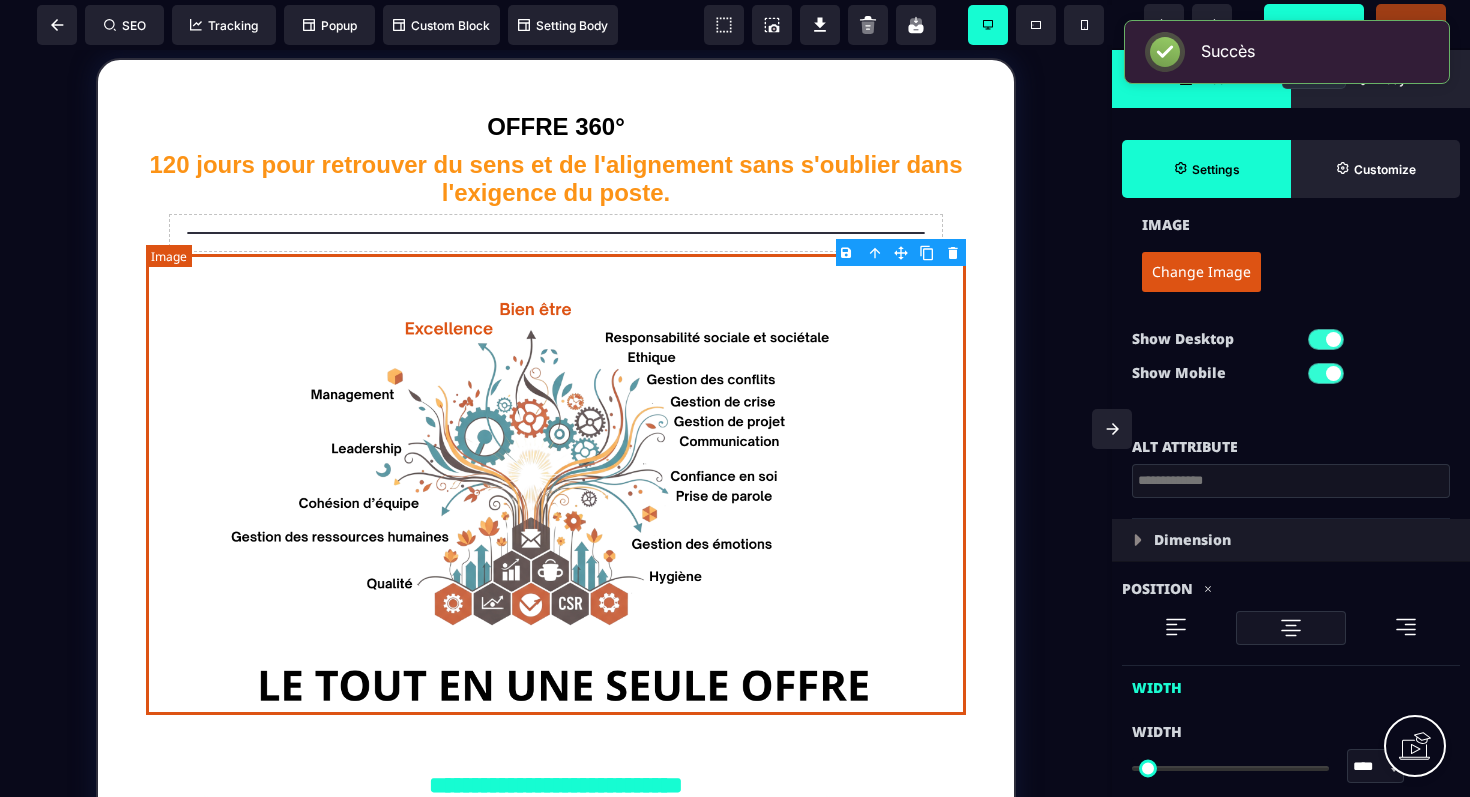 scroll, scrollTop: 138, scrollLeft: 0, axis: vertical 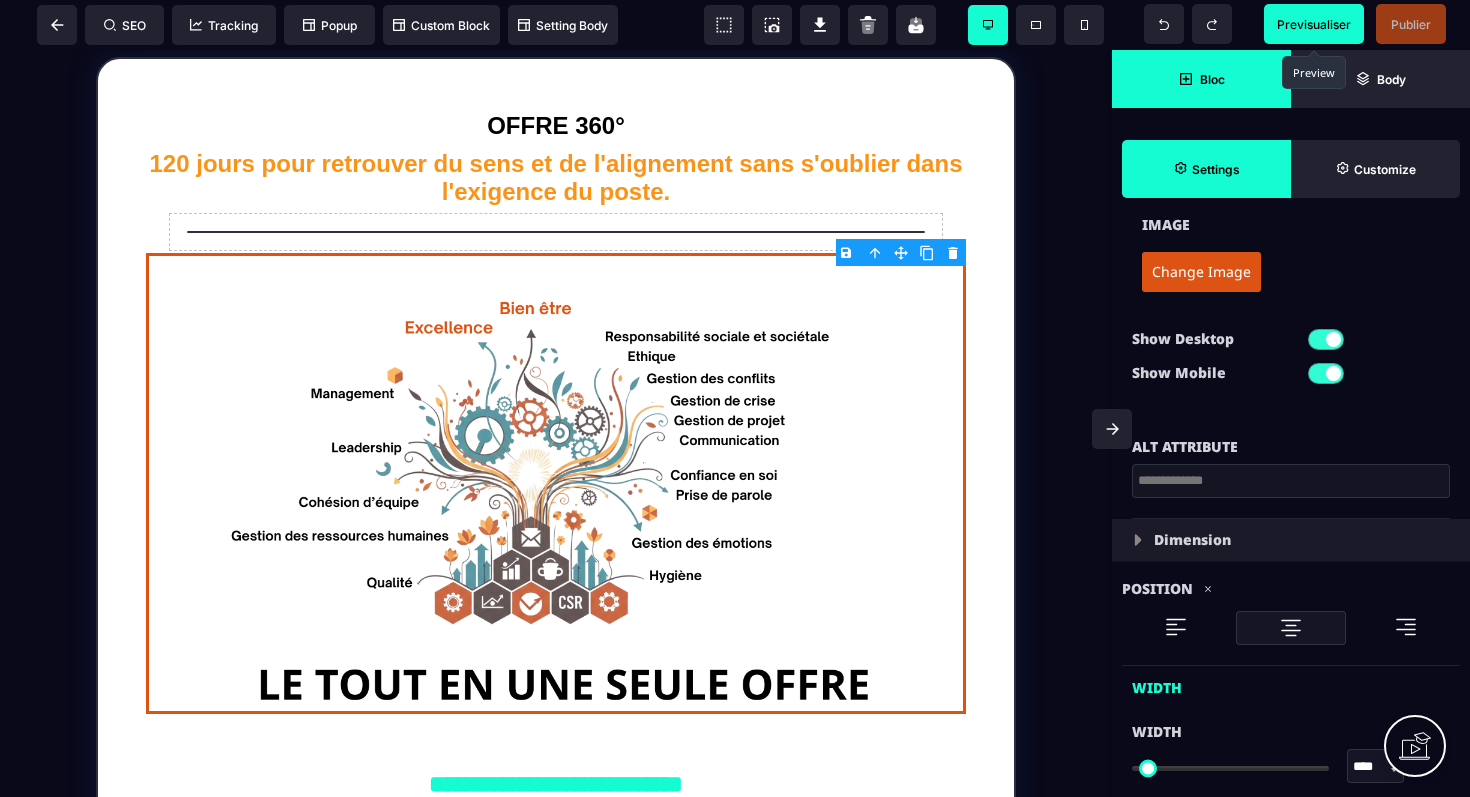 click on "Previsualiser" at bounding box center [1314, 24] 